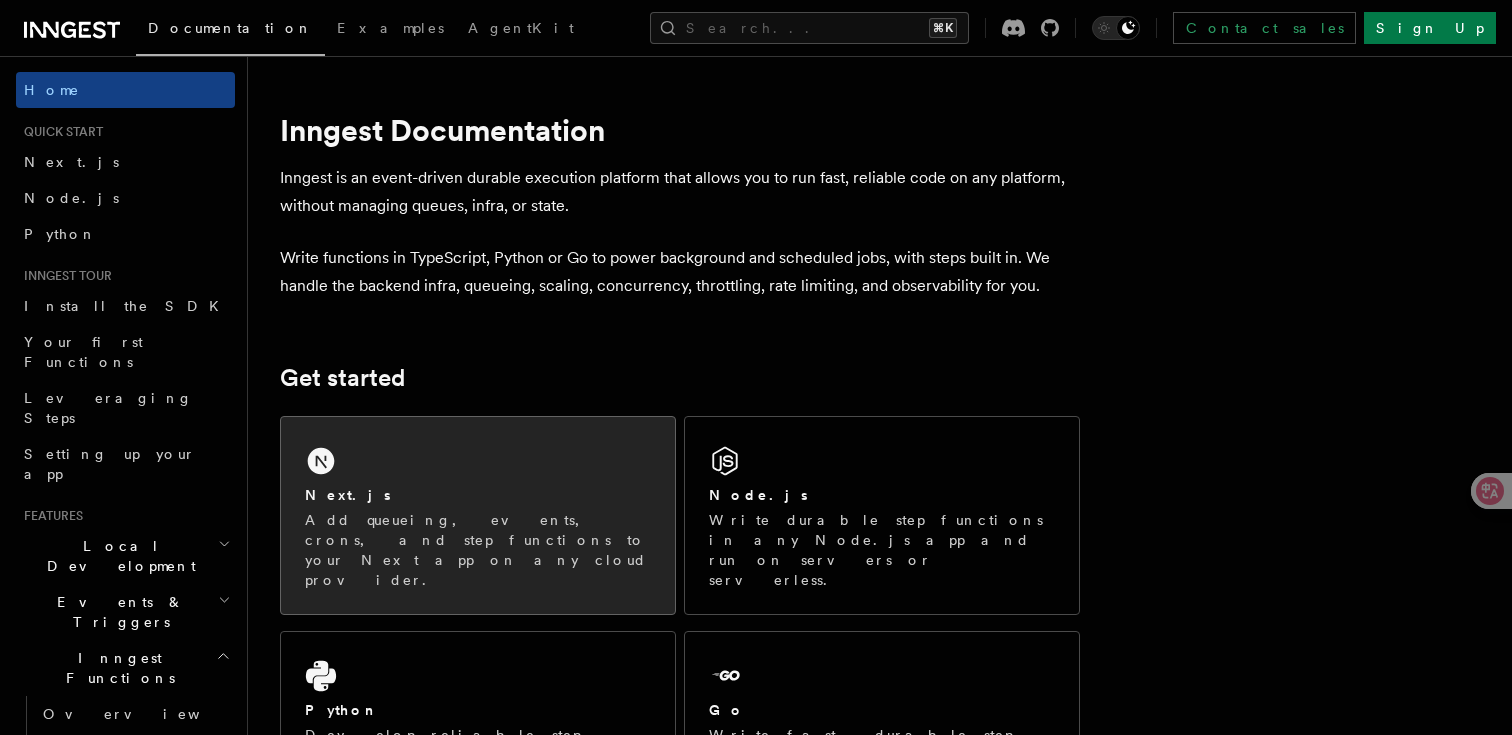 scroll, scrollTop: 267, scrollLeft: 0, axis: vertical 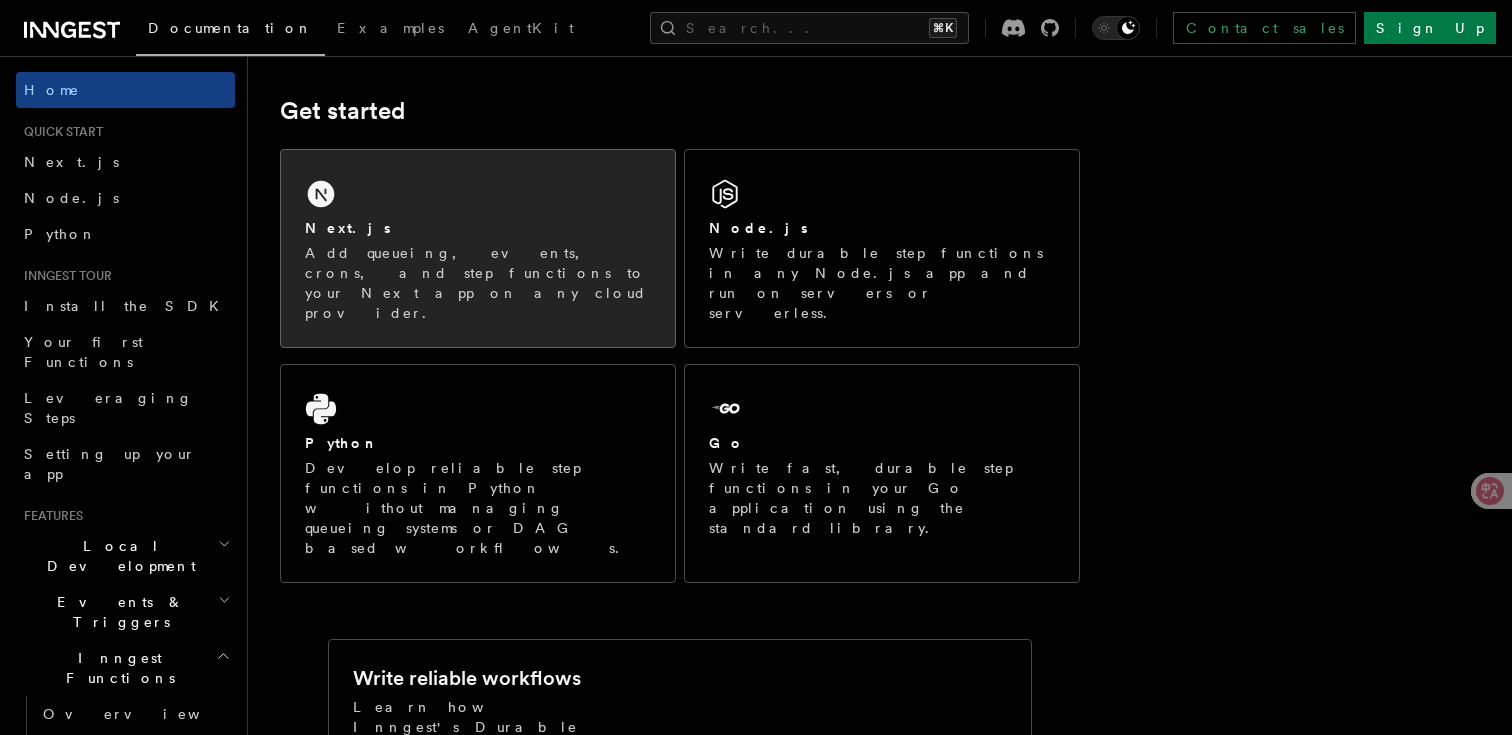 click on "Next.js Add queueing, events, crons, and step functions to your Next app on any cloud provider." at bounding box center (478, 270) 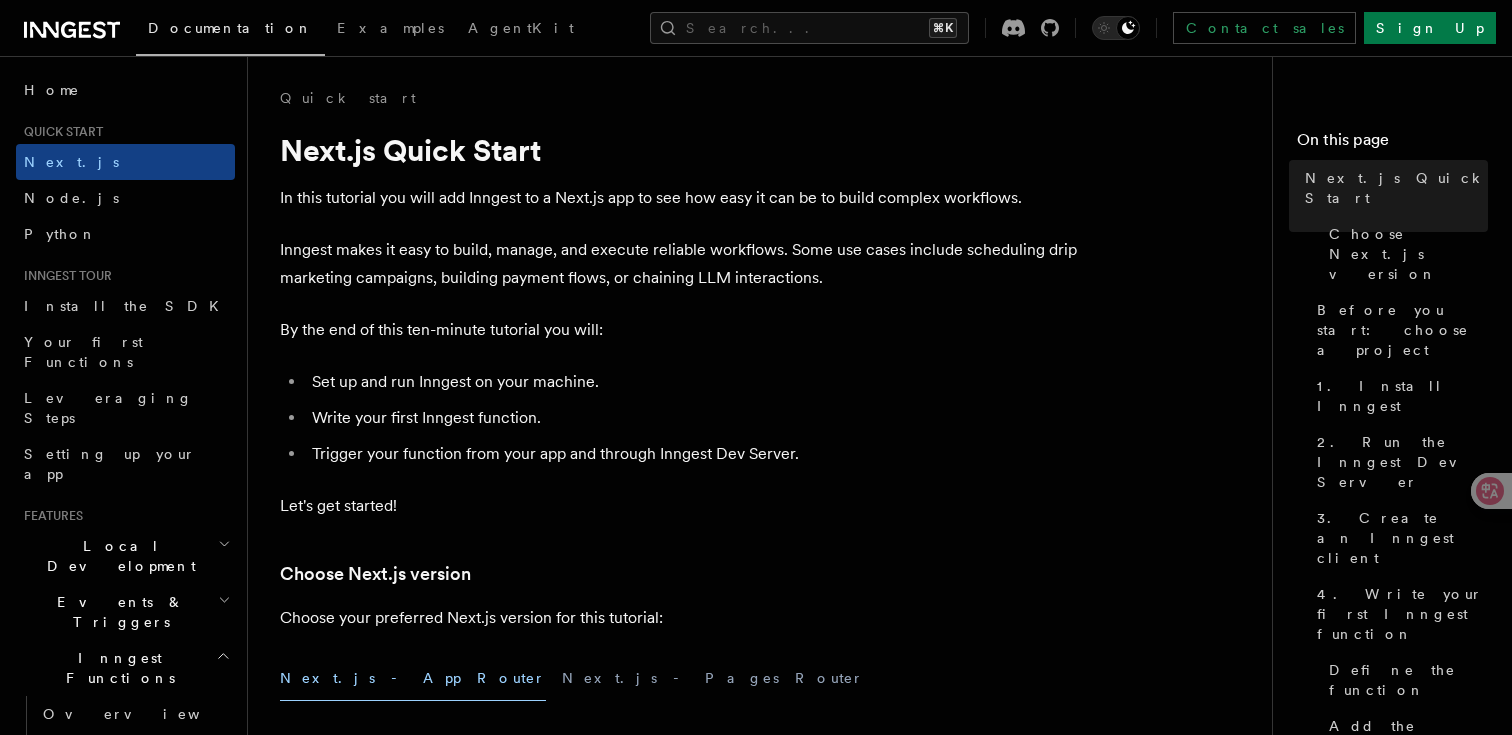 scroll, scrollTop: 0, scrollLeft: 0, axis: both 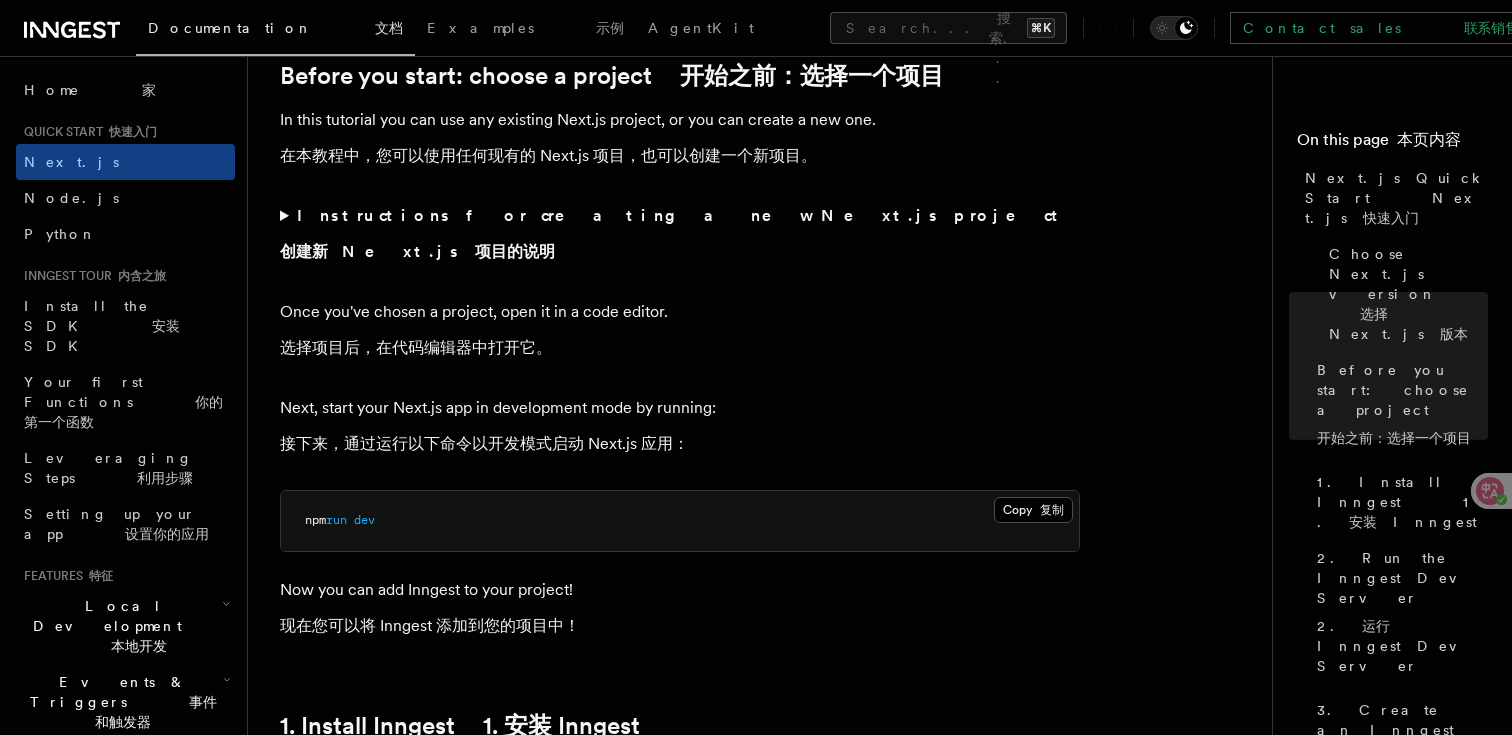 click on "Instructions for creating a new Next.js project  创建新 Next.js 项目的说明" at bounding box center [673, 233] 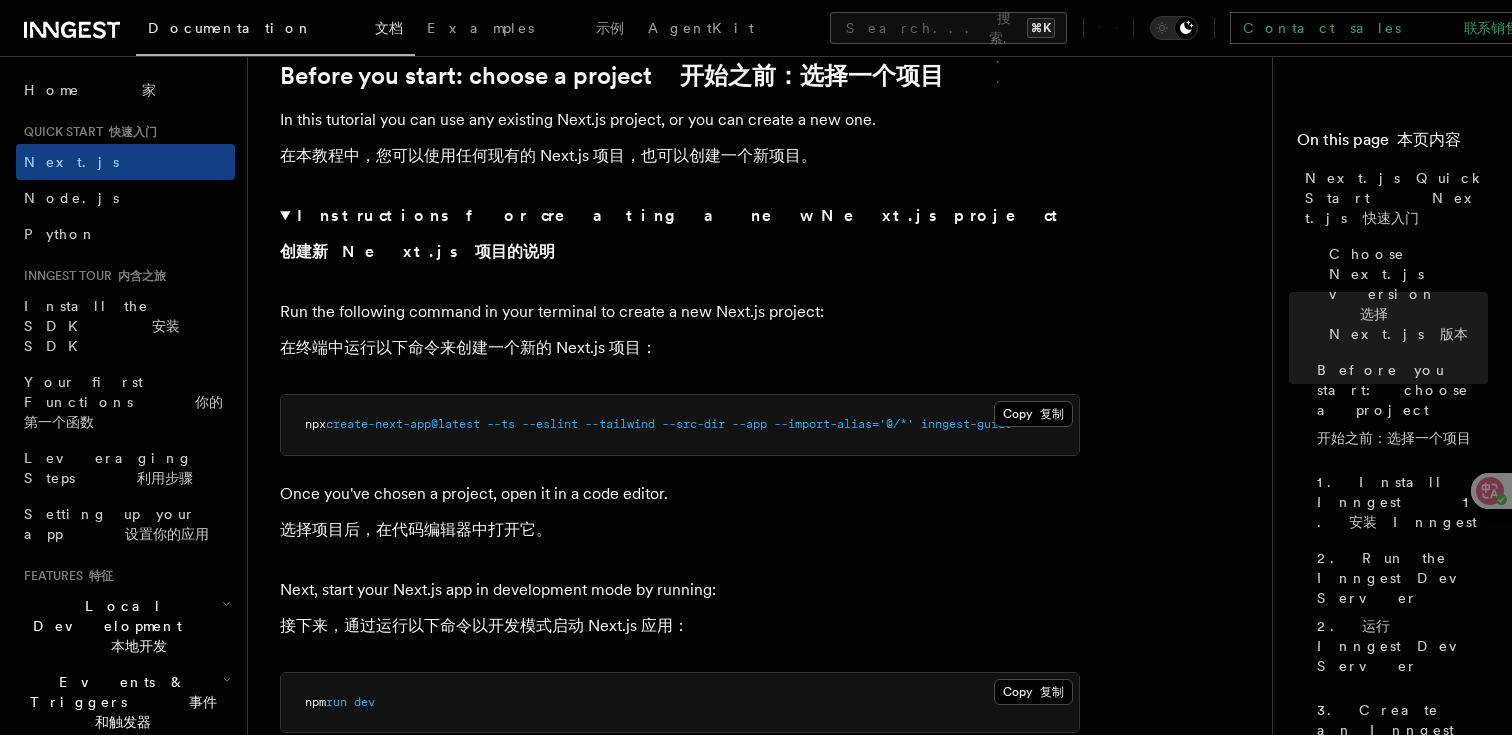click on "Instructions for creating a new Next.js project  创建新 Next.js 项目的说明" at bounding box center (680, 238) 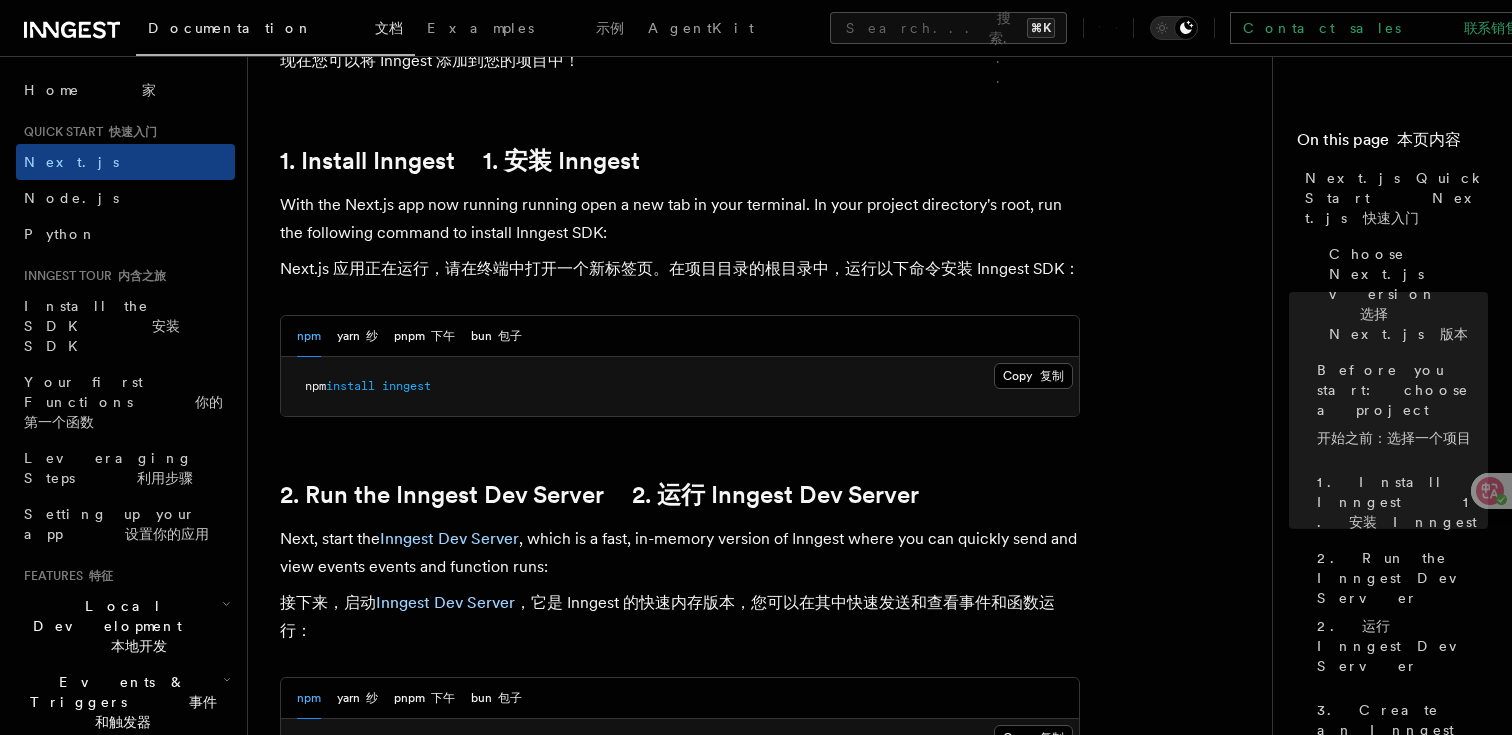 scroll, scrollTop: 1626, scrollLeft: 0, axis: vertical 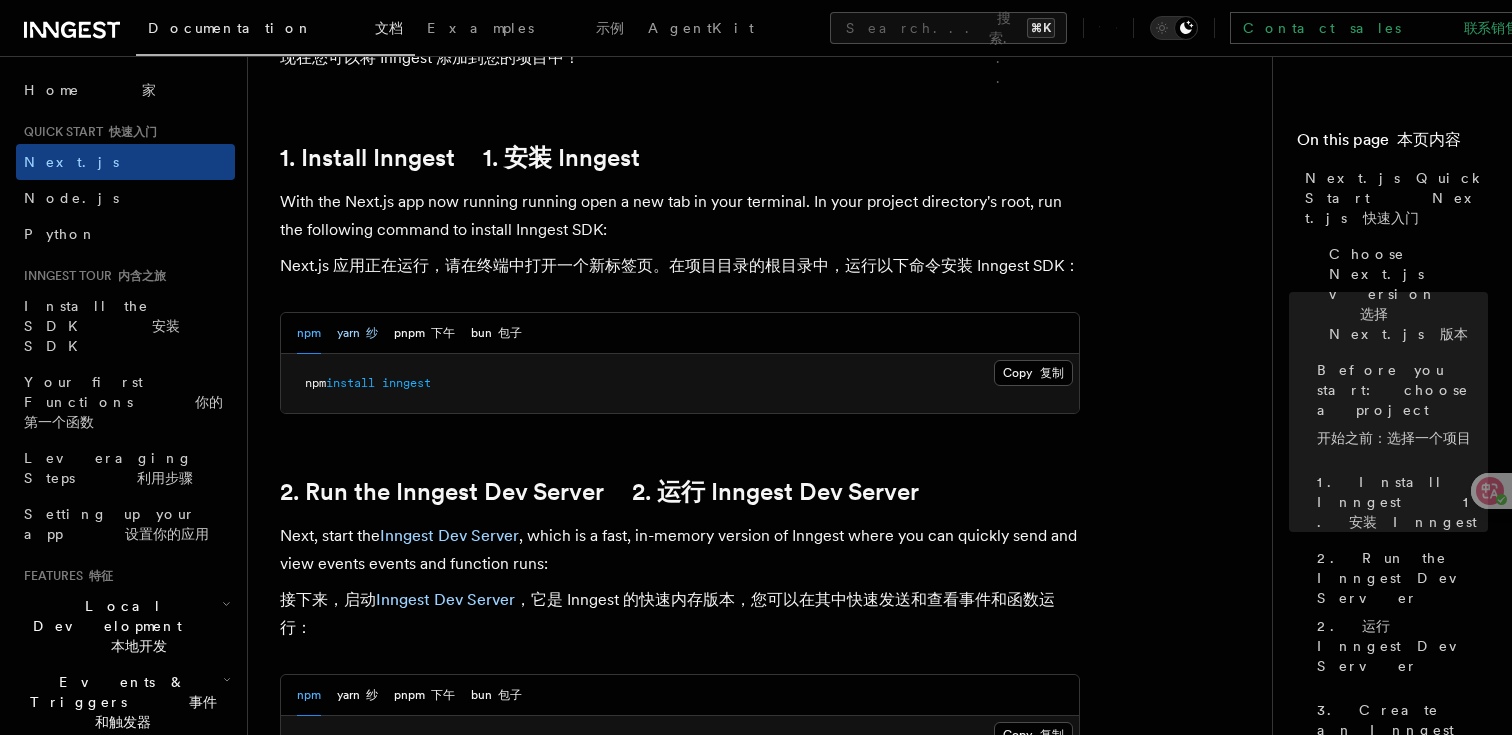 click on "yarn    纱" at bounding box center [357, 333] 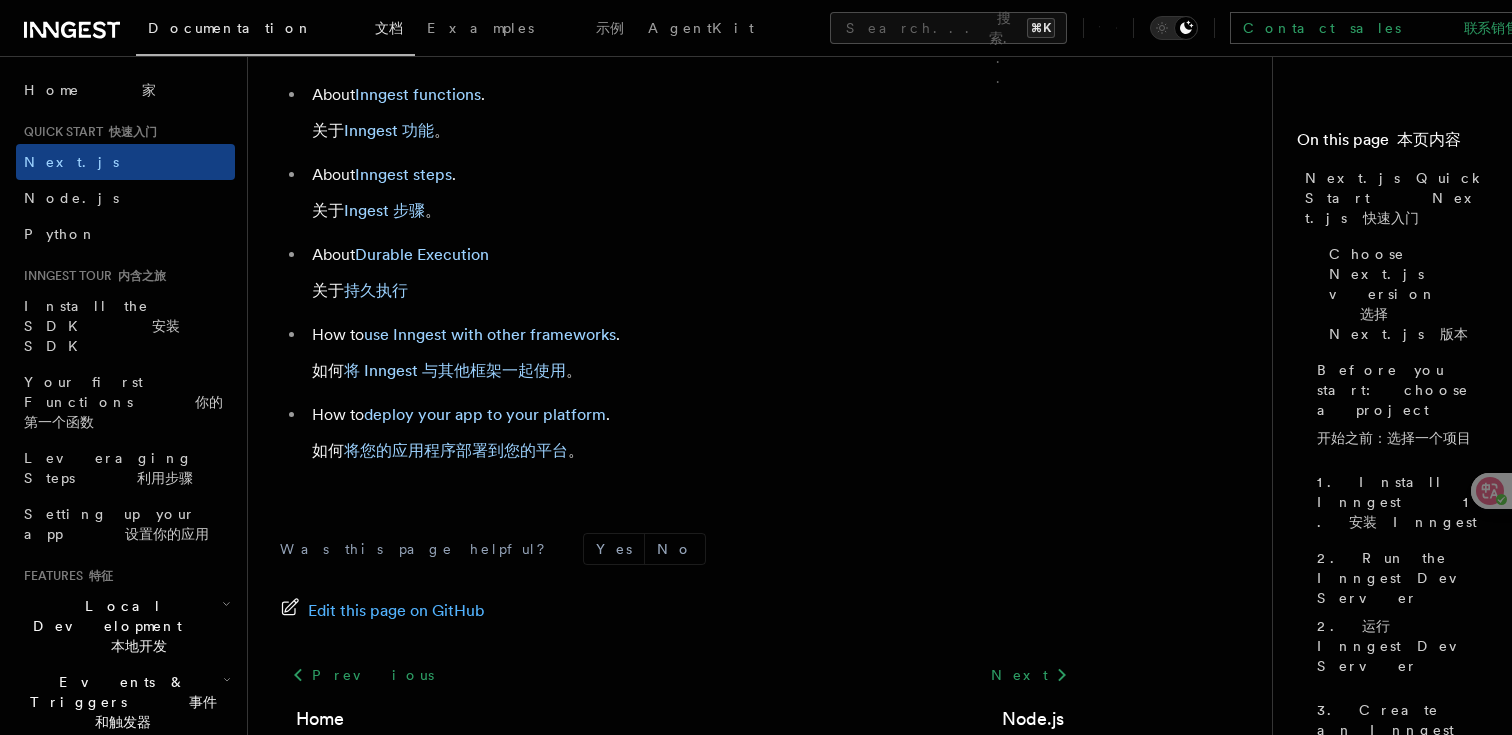 scroll, scrollTop: 15675, scrollLeft: 0, axis: vertical 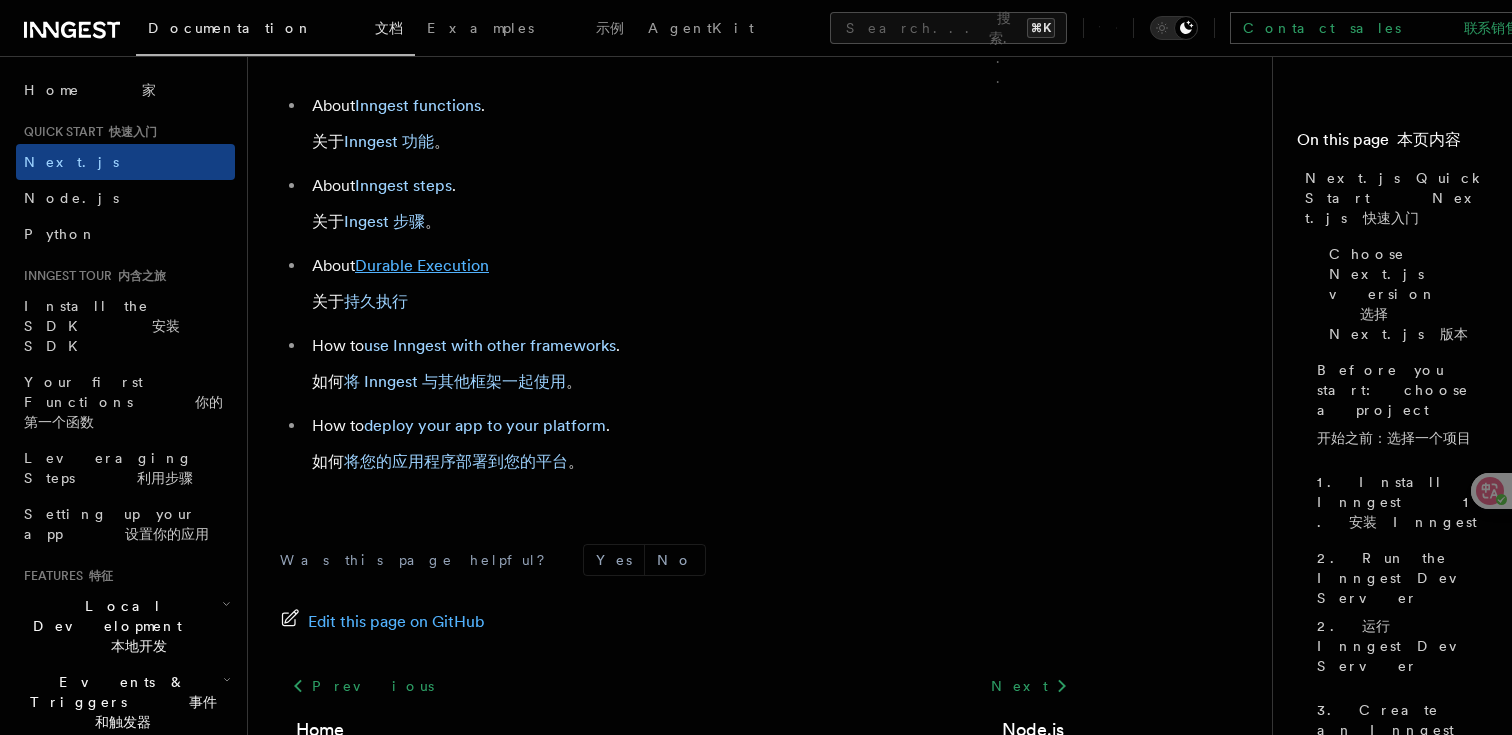 click on "Durable Execution" at bounding box center [422, 265] 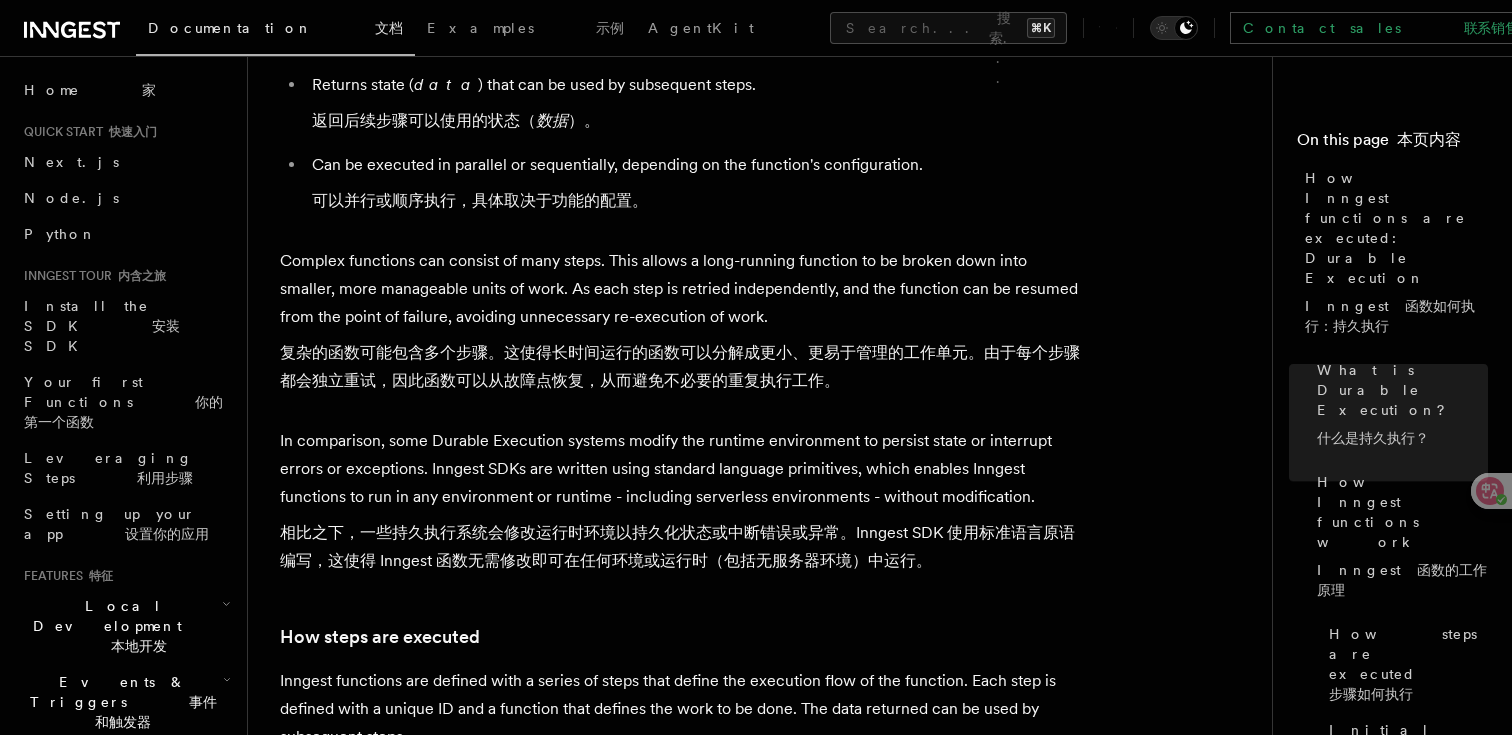 scroll, scrollTop: 2242, scrollLeft: 0, axis: vertical 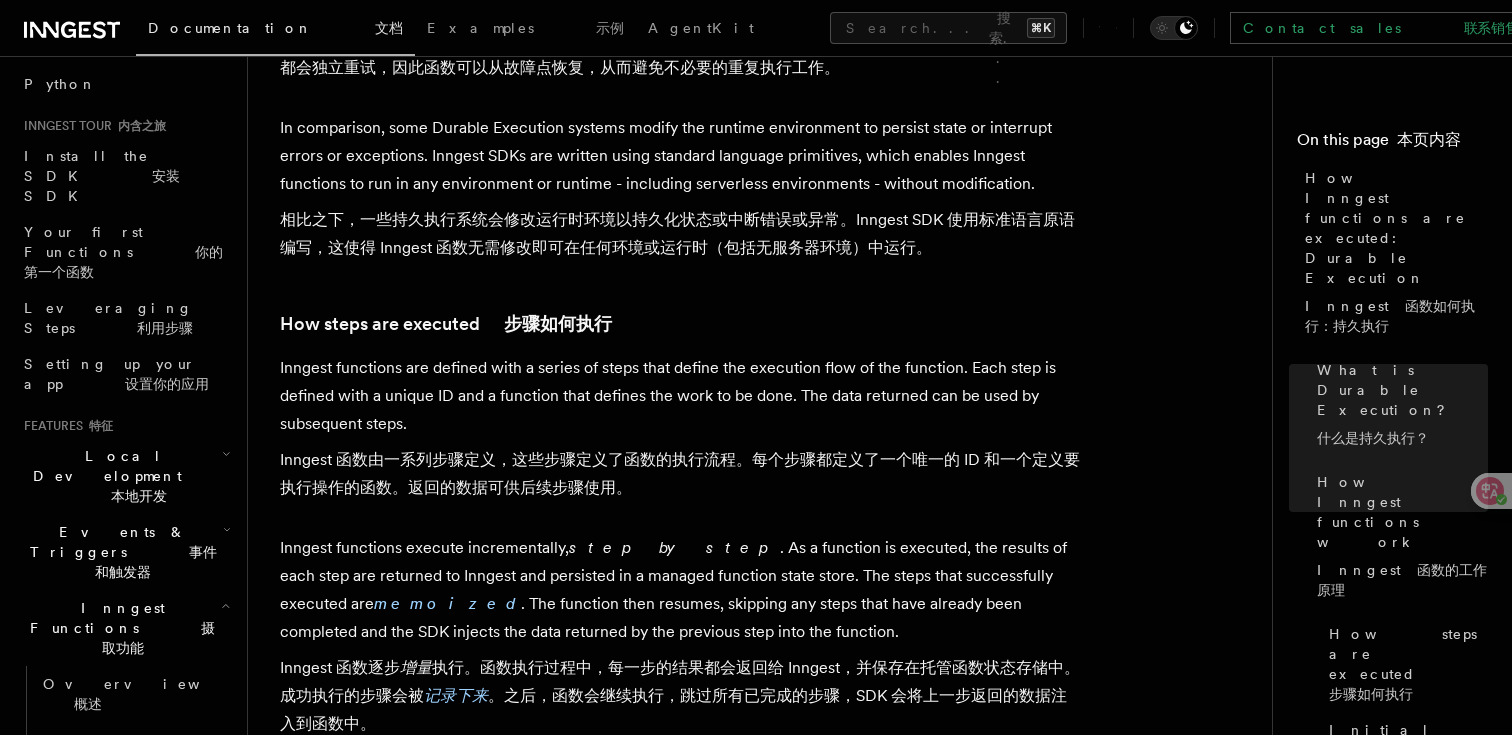 click at bounding box center [147, 486] 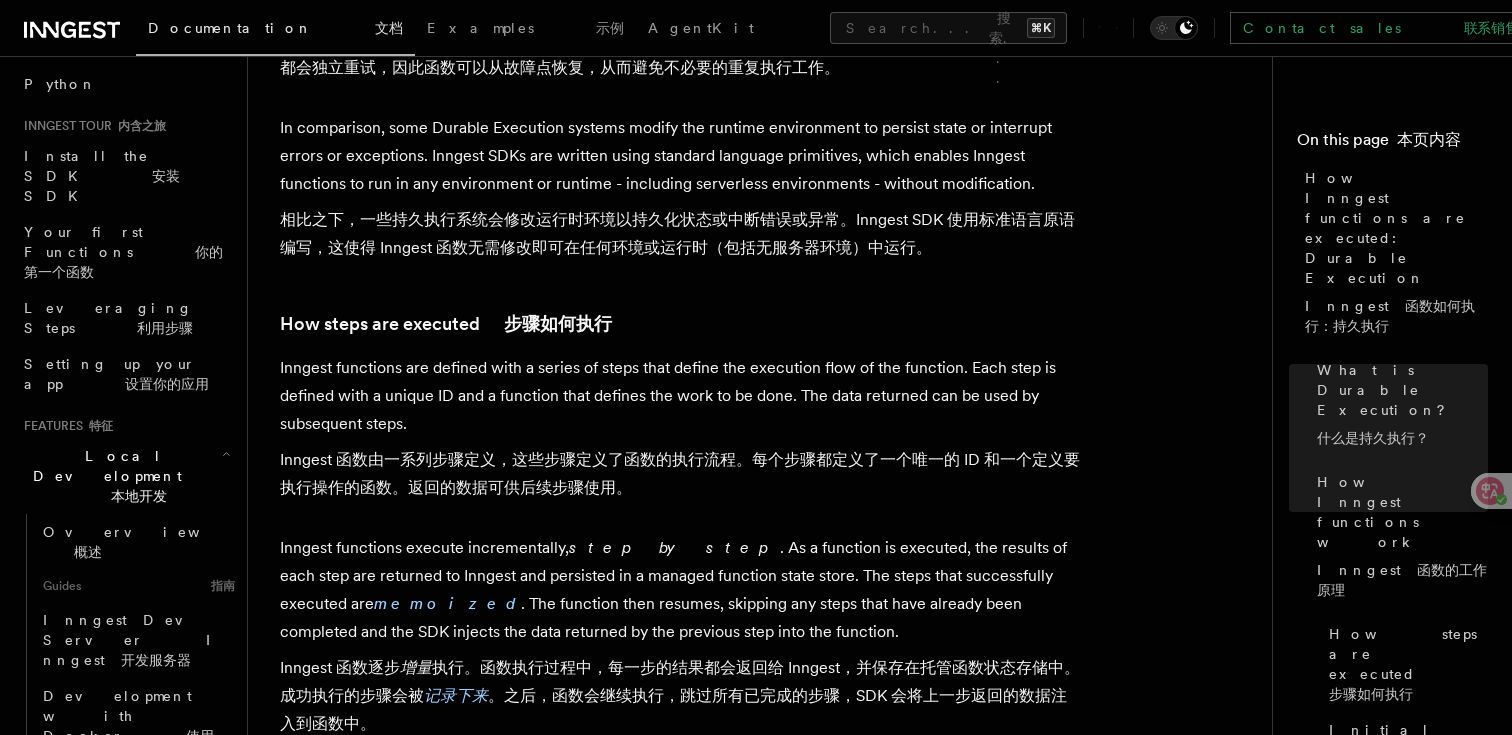 click on "事件和触发器" at bounding box center (156, 822) 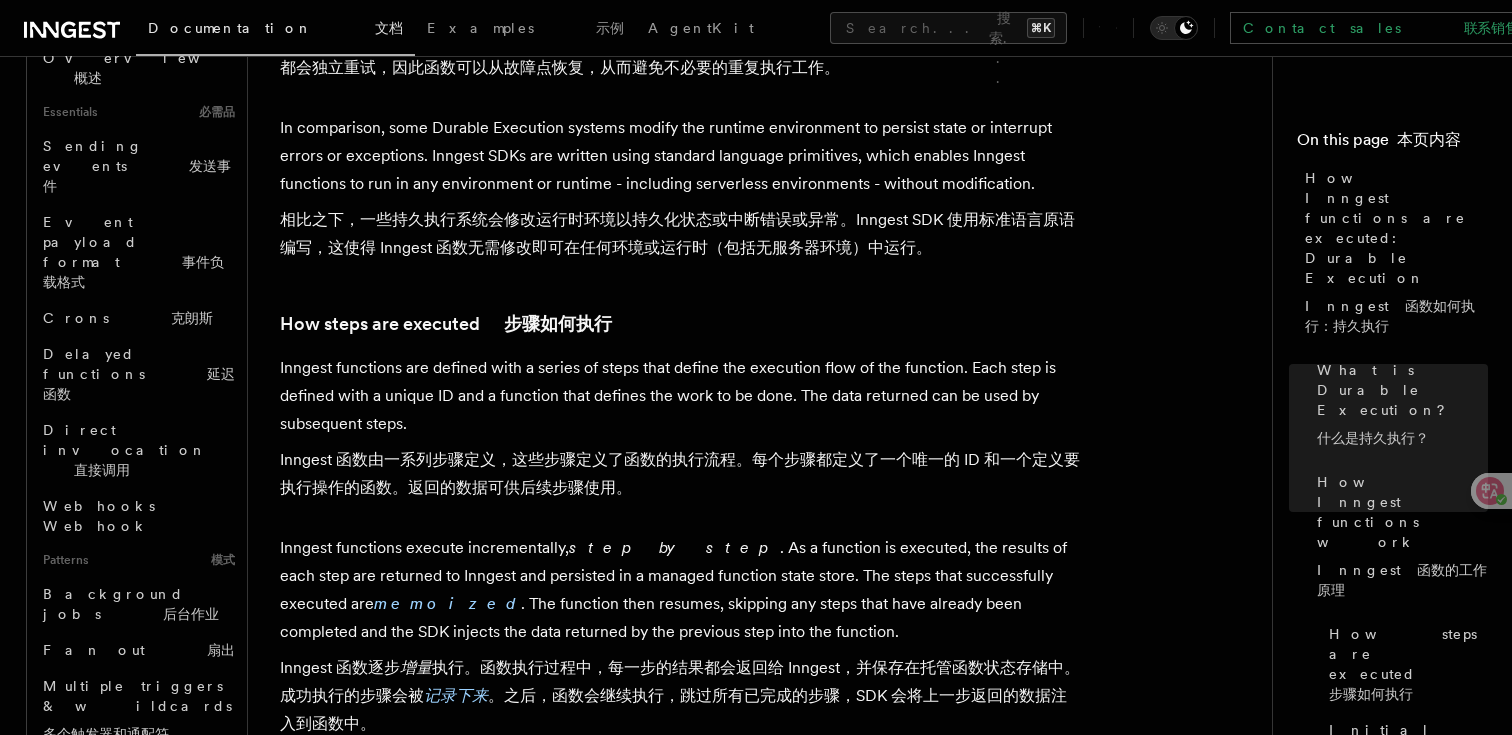 scroll, scrollTop: 975, scrollLeft: 0, axis: vertical 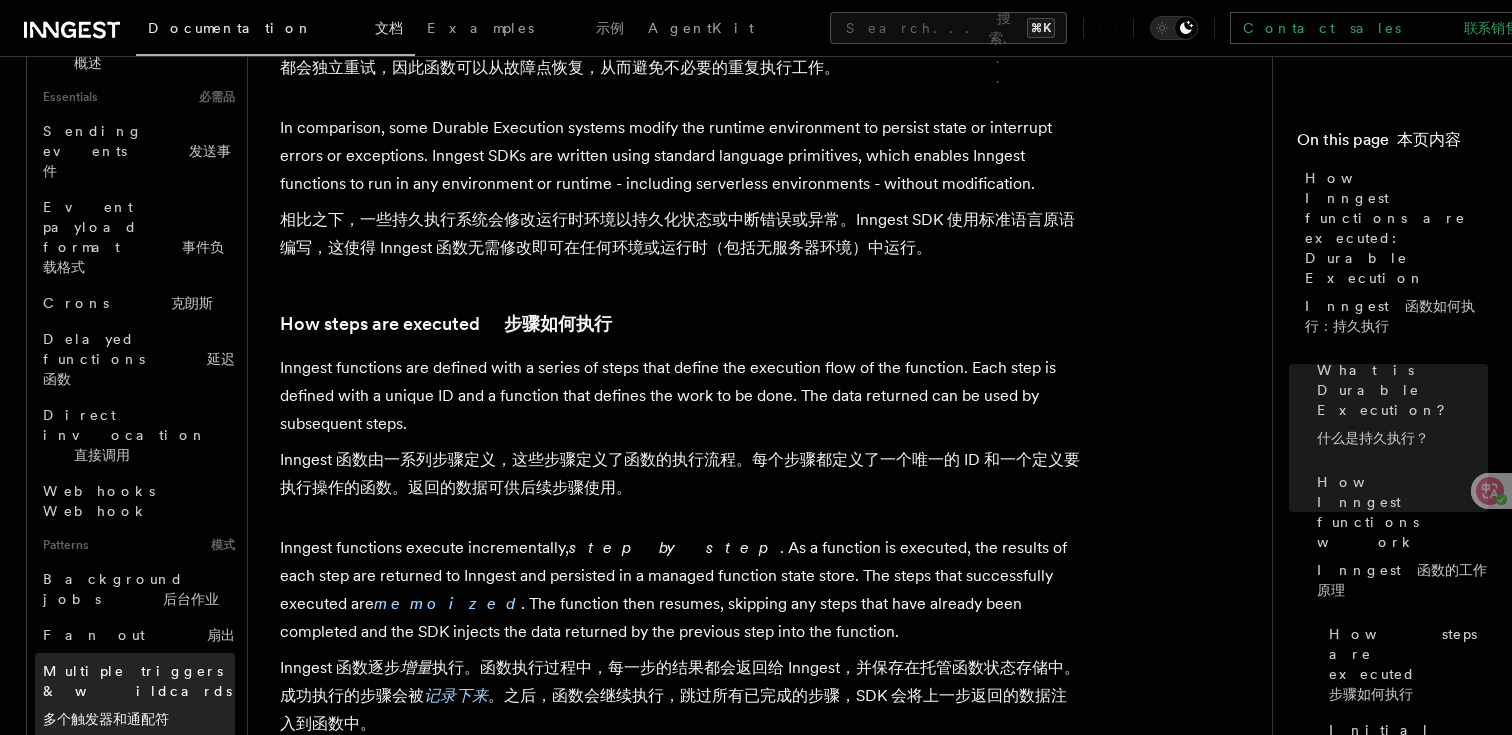 click on "Multiple triggers & wildcards 多个触发器和通配符" at bounding box center [139, 699] 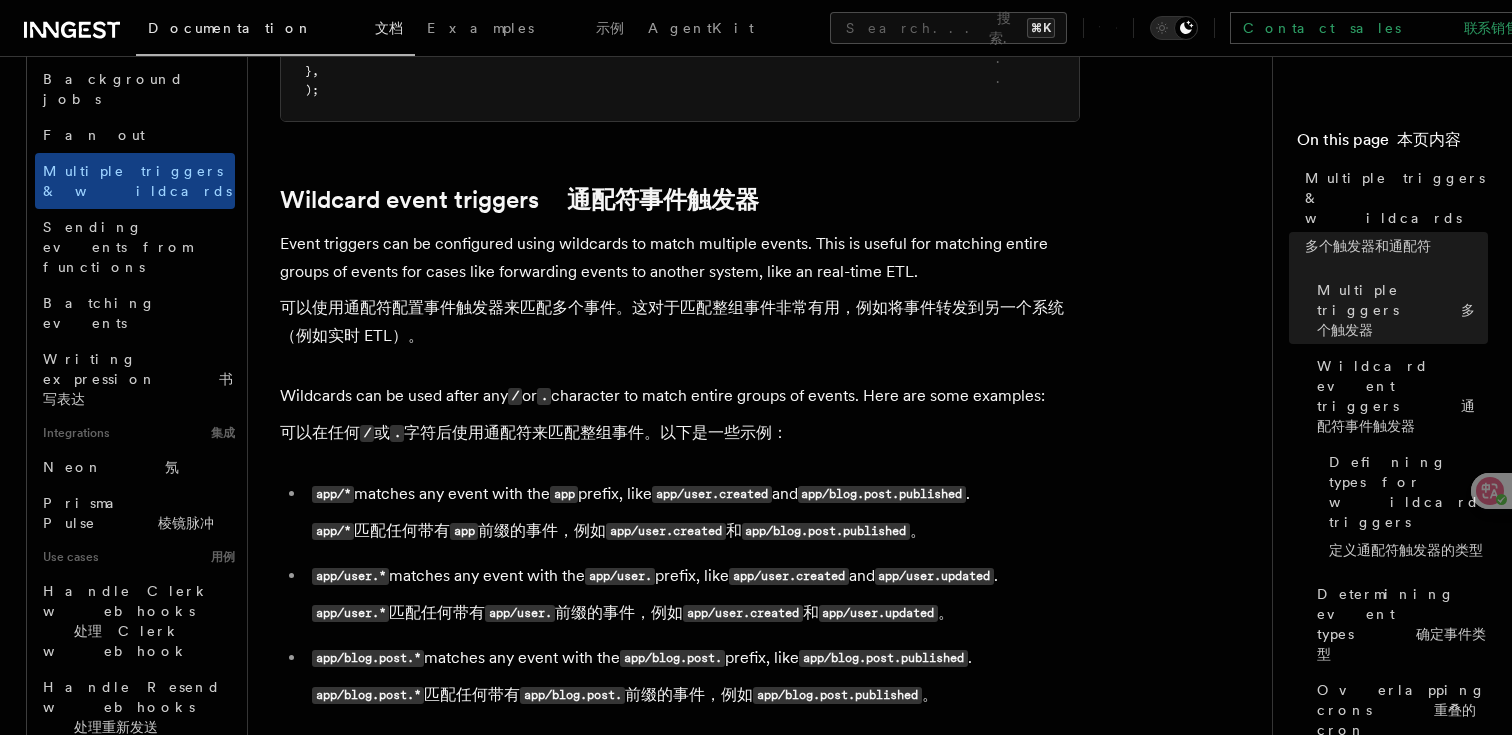 scroll, scrollTop: 934, scrollLeft: 0, axis: vertical 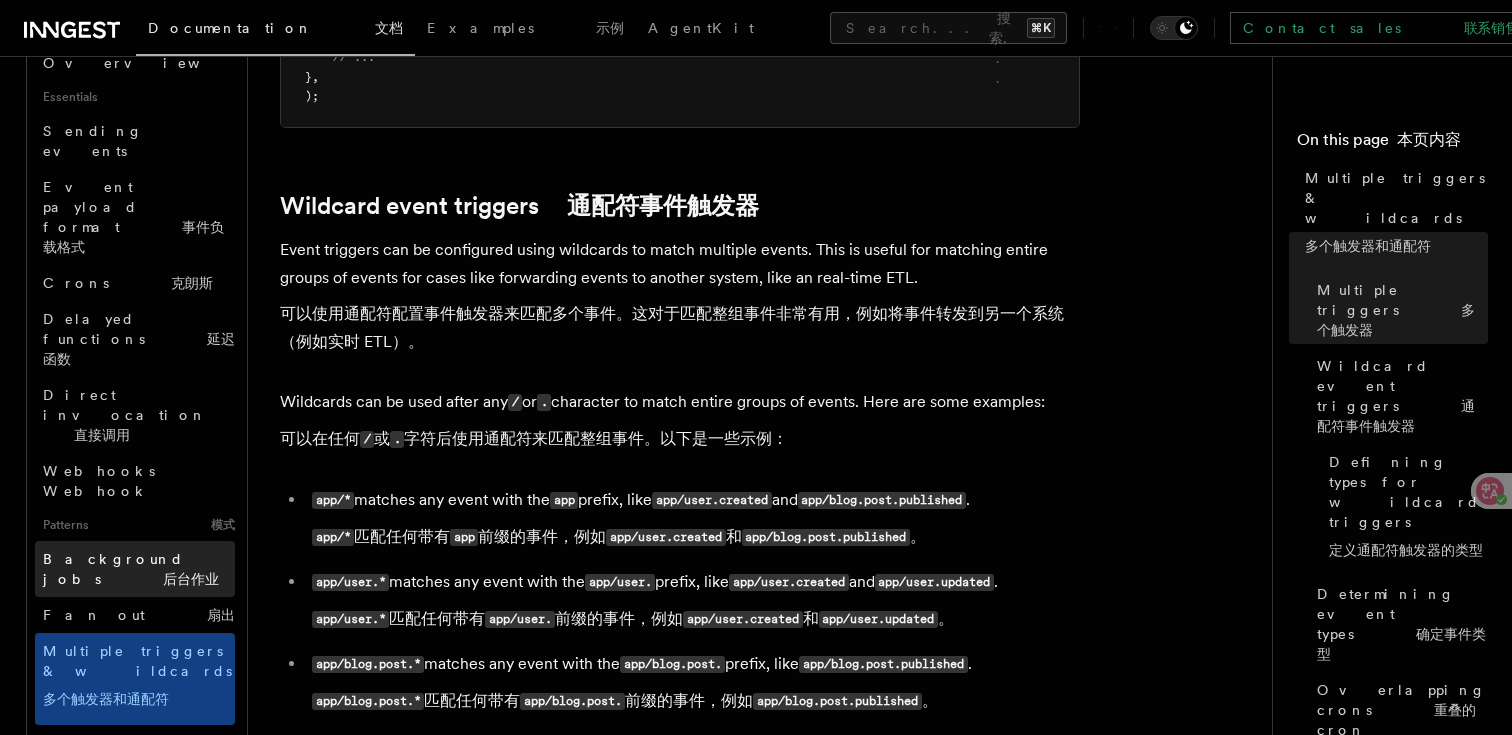 click on "后台作业" at bounding box center (191, 579) 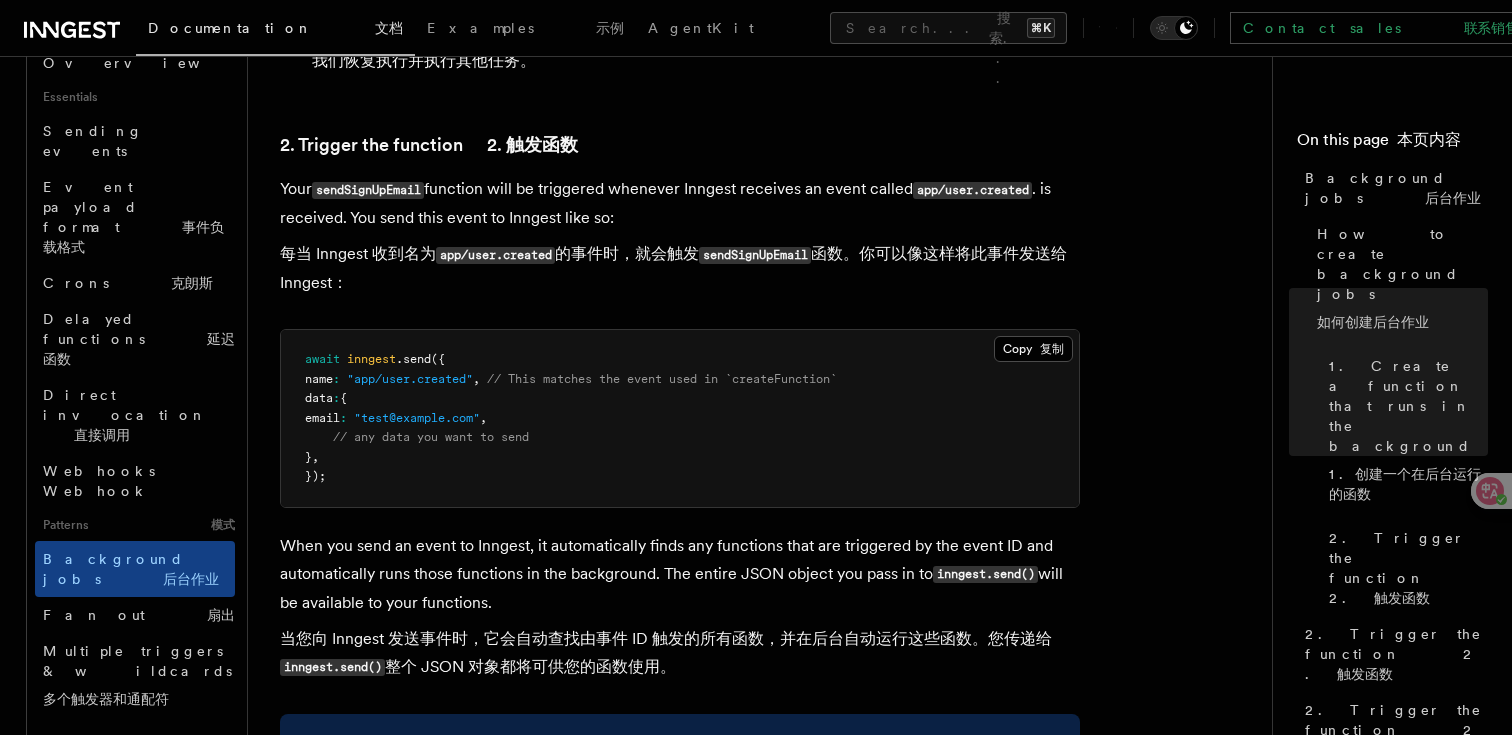 scroll, scrollTop: 1895, scrollLeft: 0, axis: vertical 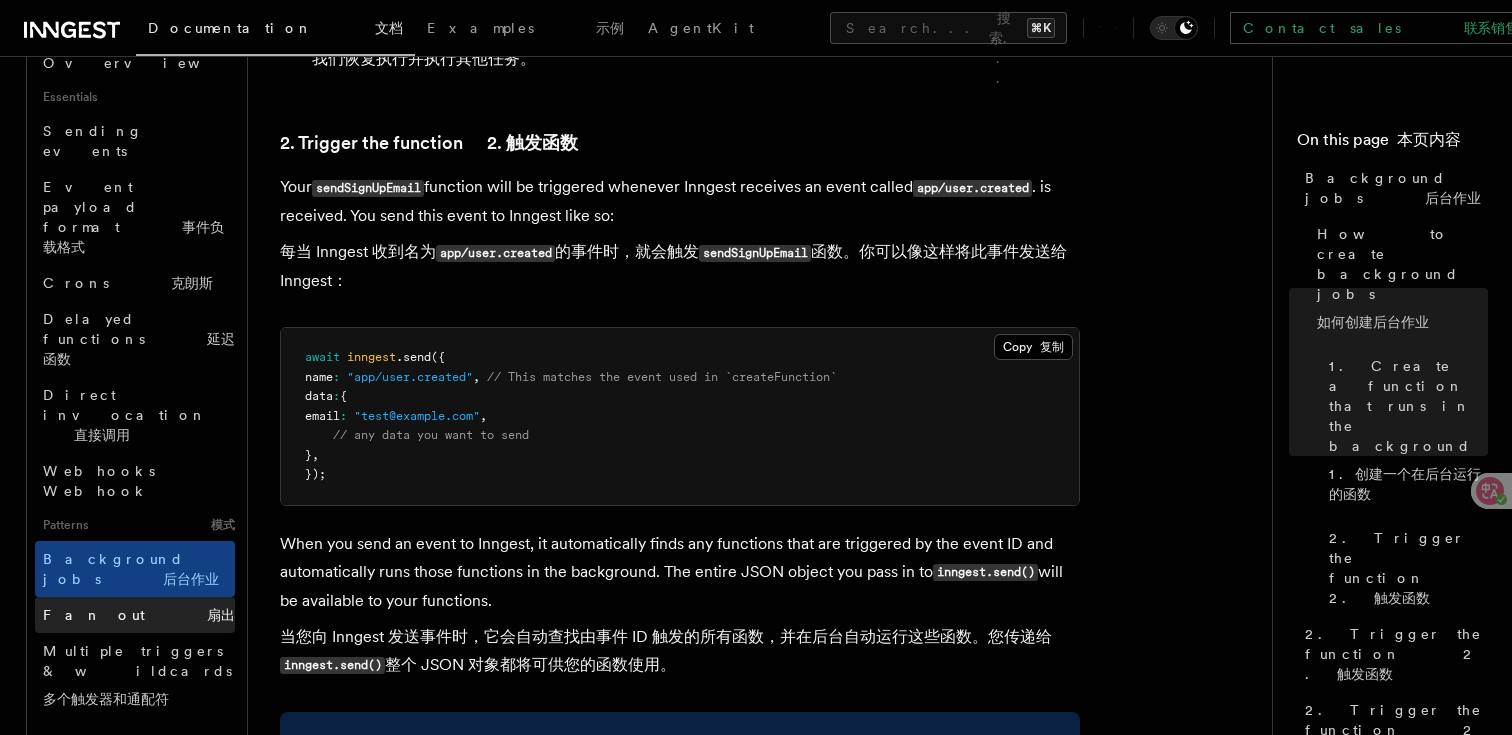 click on "Fan out    扇出" at bounding box center [135, 615] 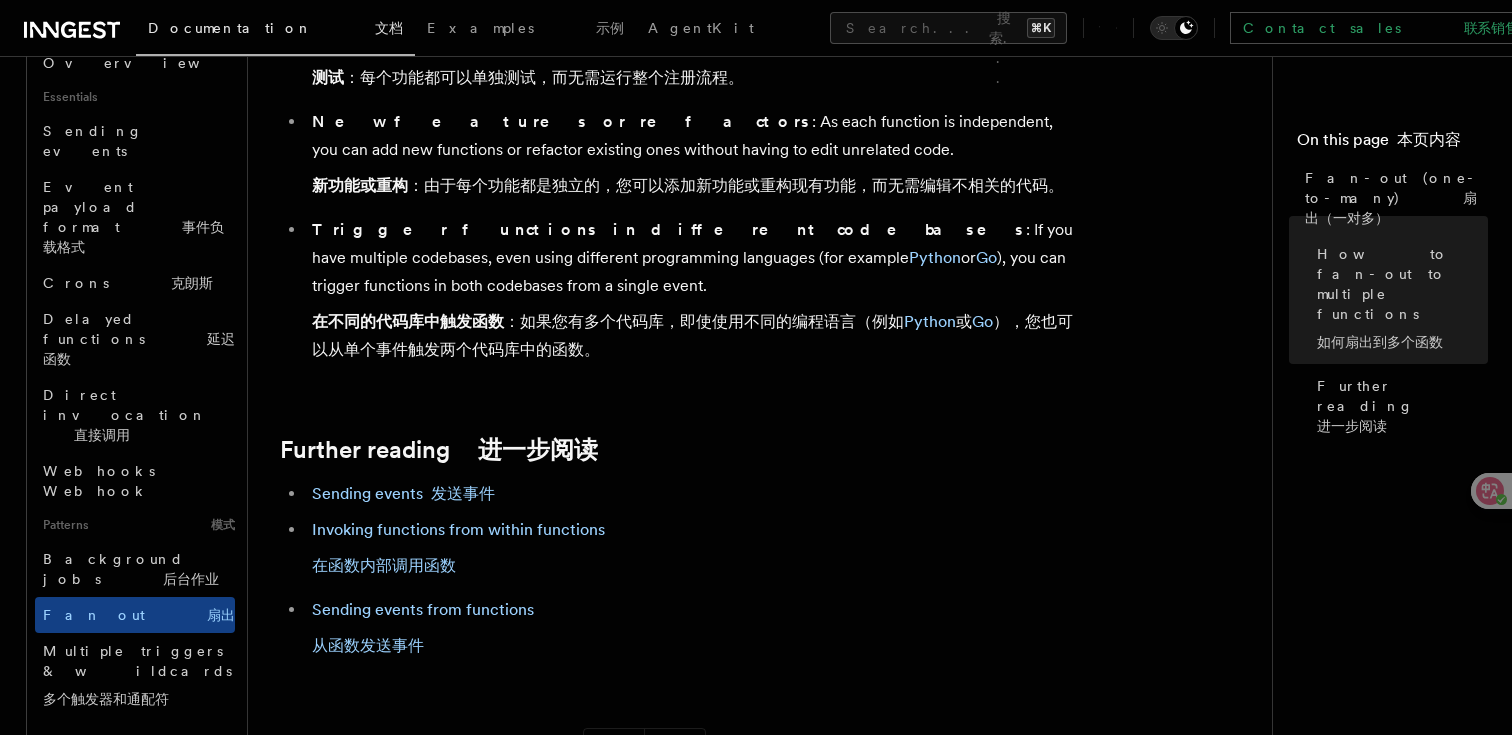 scroll, scrollTop: 3673, scrollLeft: 0, axis: vertical 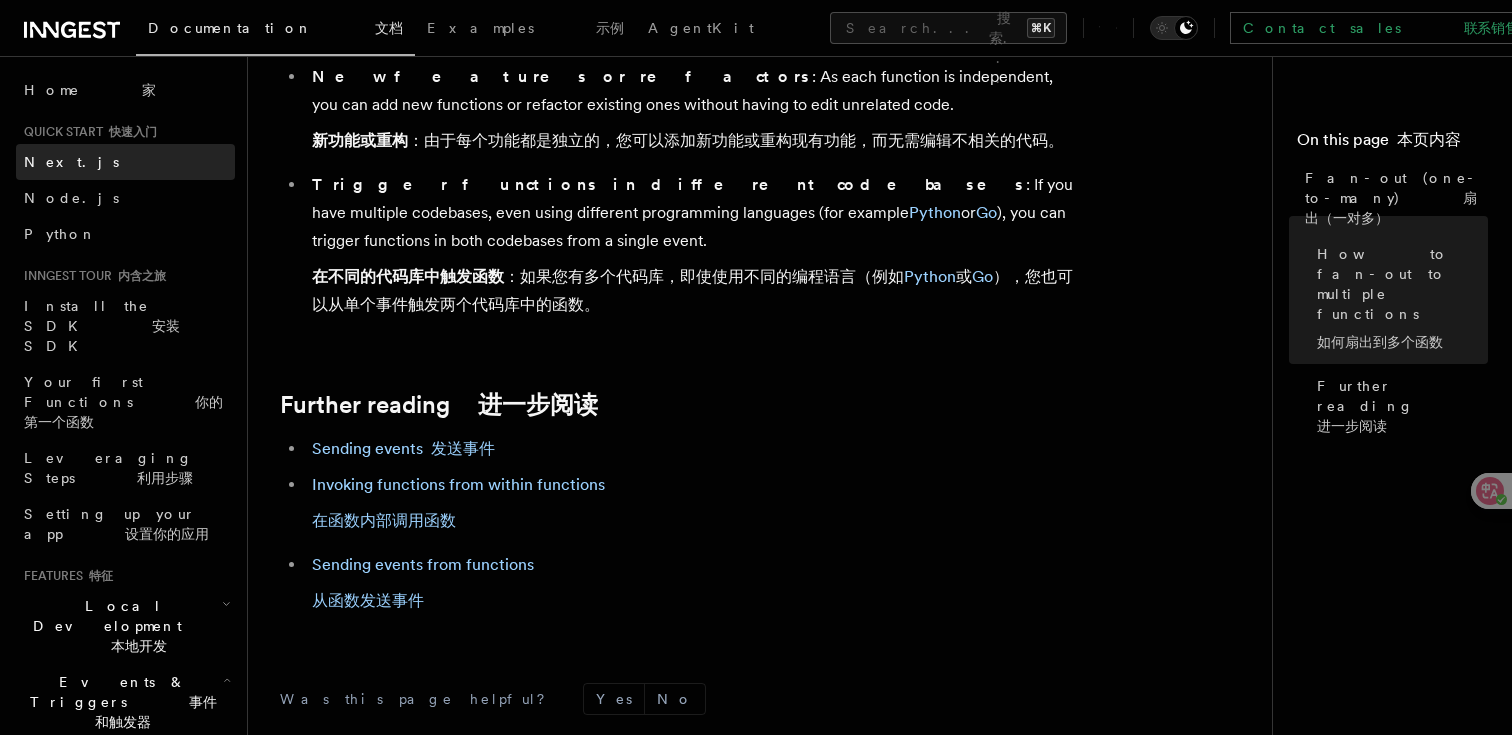 click on "Next.js" at bounding box center (125, 162) 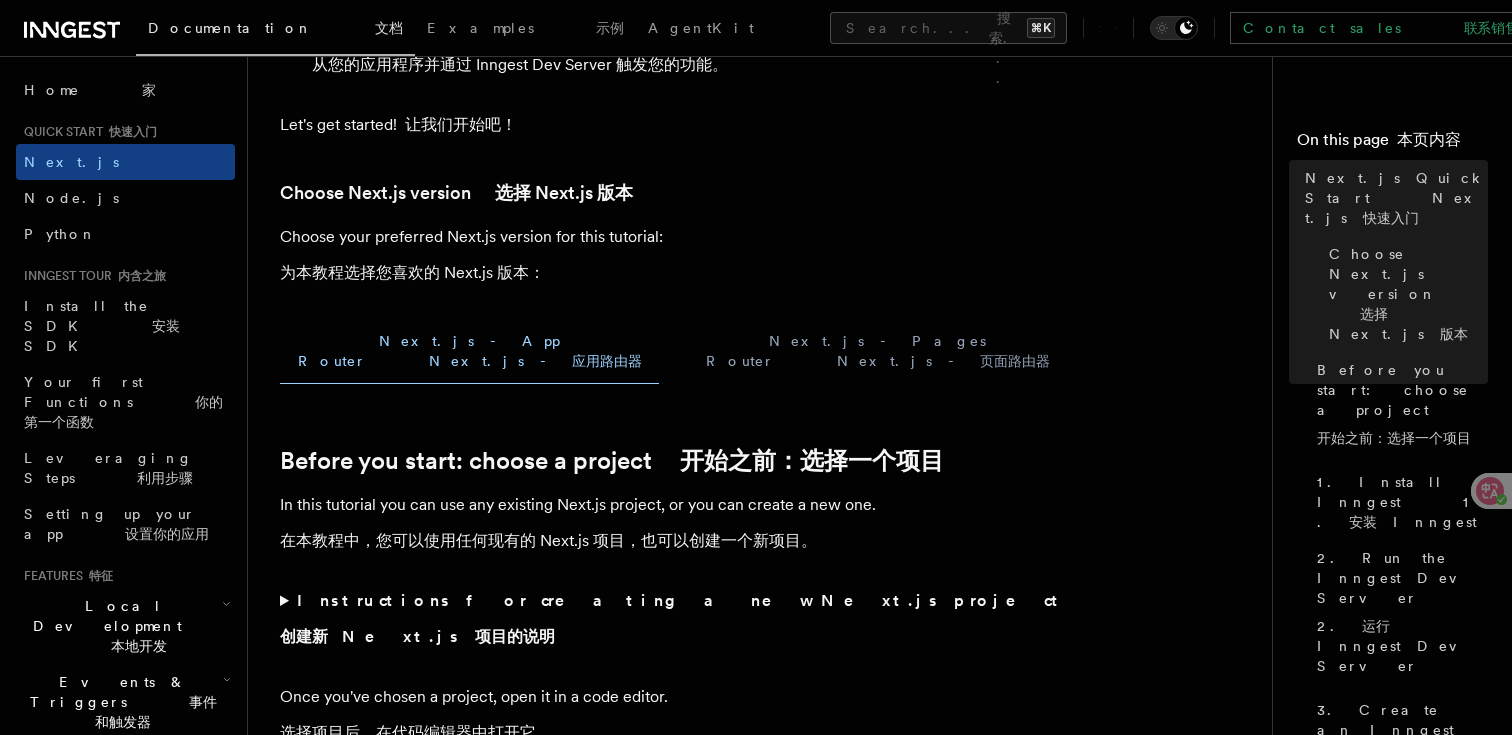 scroll, scrollTop: 689, scrollLeft: 0, axis: vertical 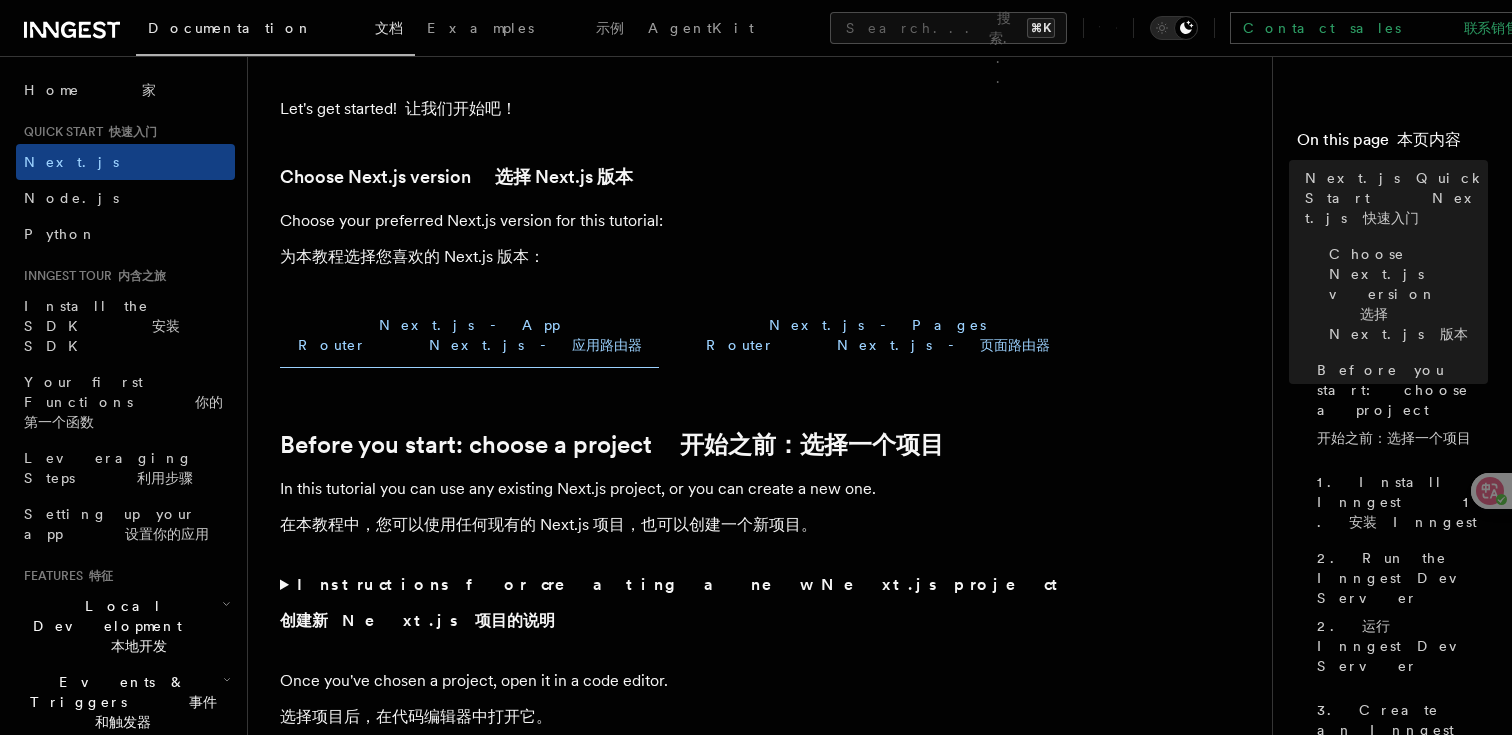 click on "Next.js - Pages Router    Next.js - 页面路由器" at bounding box center [877, 335] 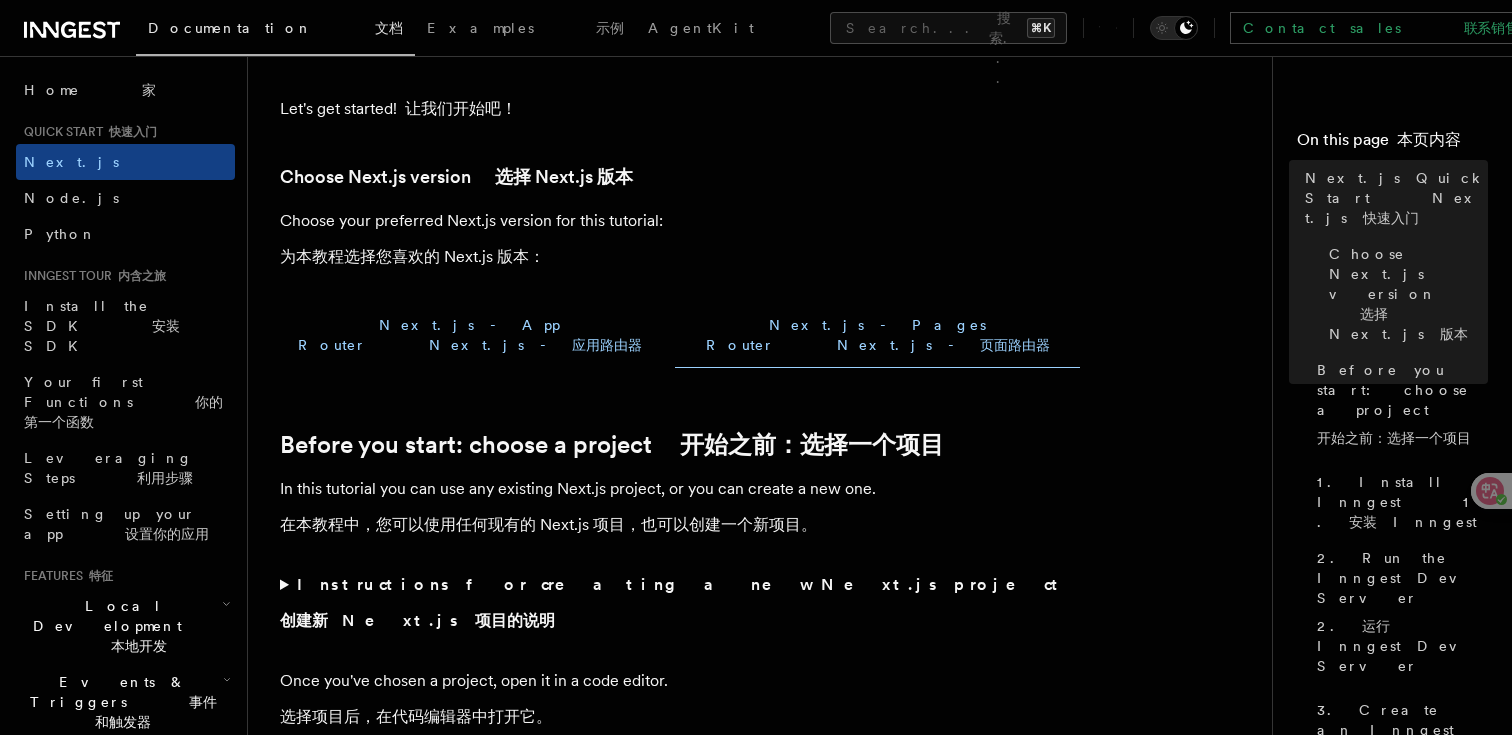 click on "Next.js - App Router    Next.js - 应用路由器" at bounding box center (469, 335) 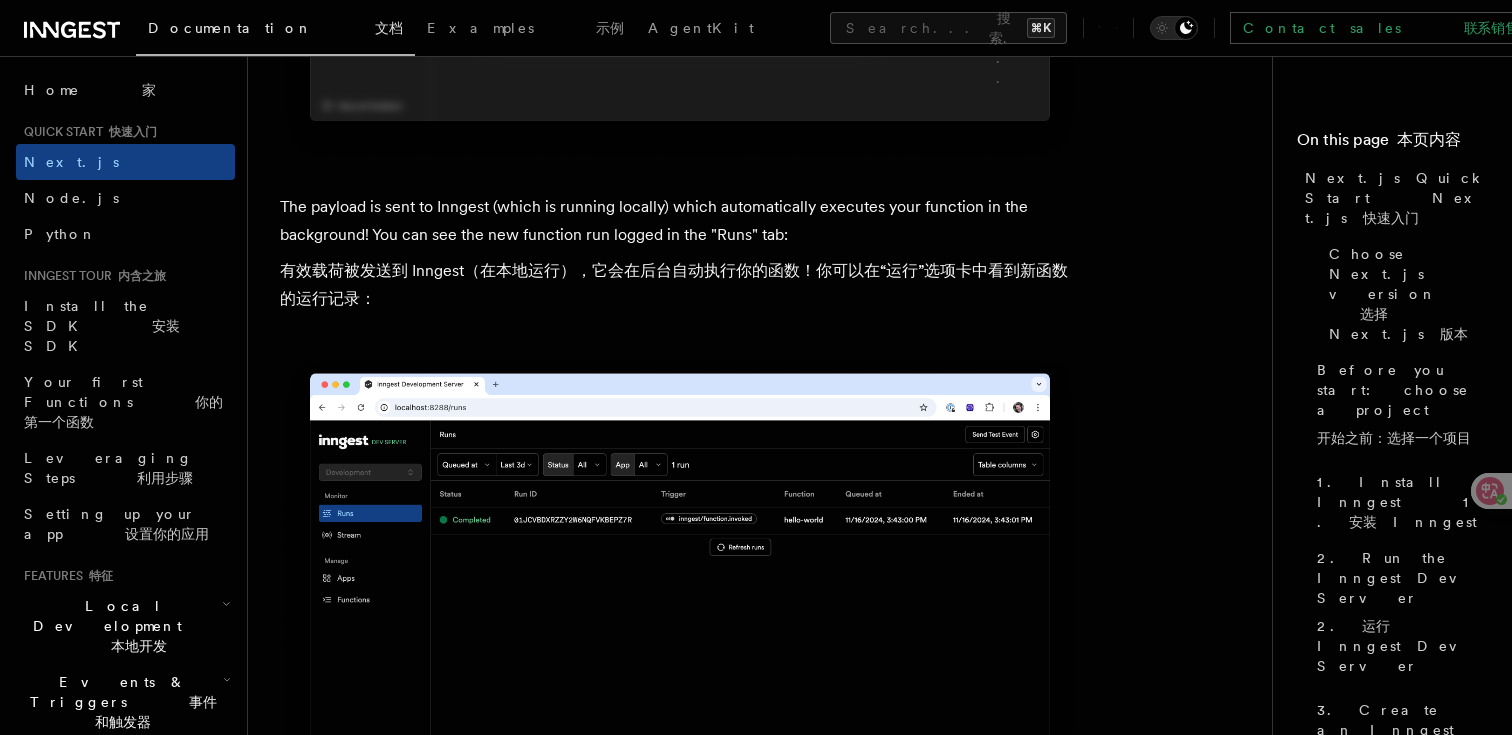 scroll, scrollTop: 8599, scrollLeft: 0, axis: vertical 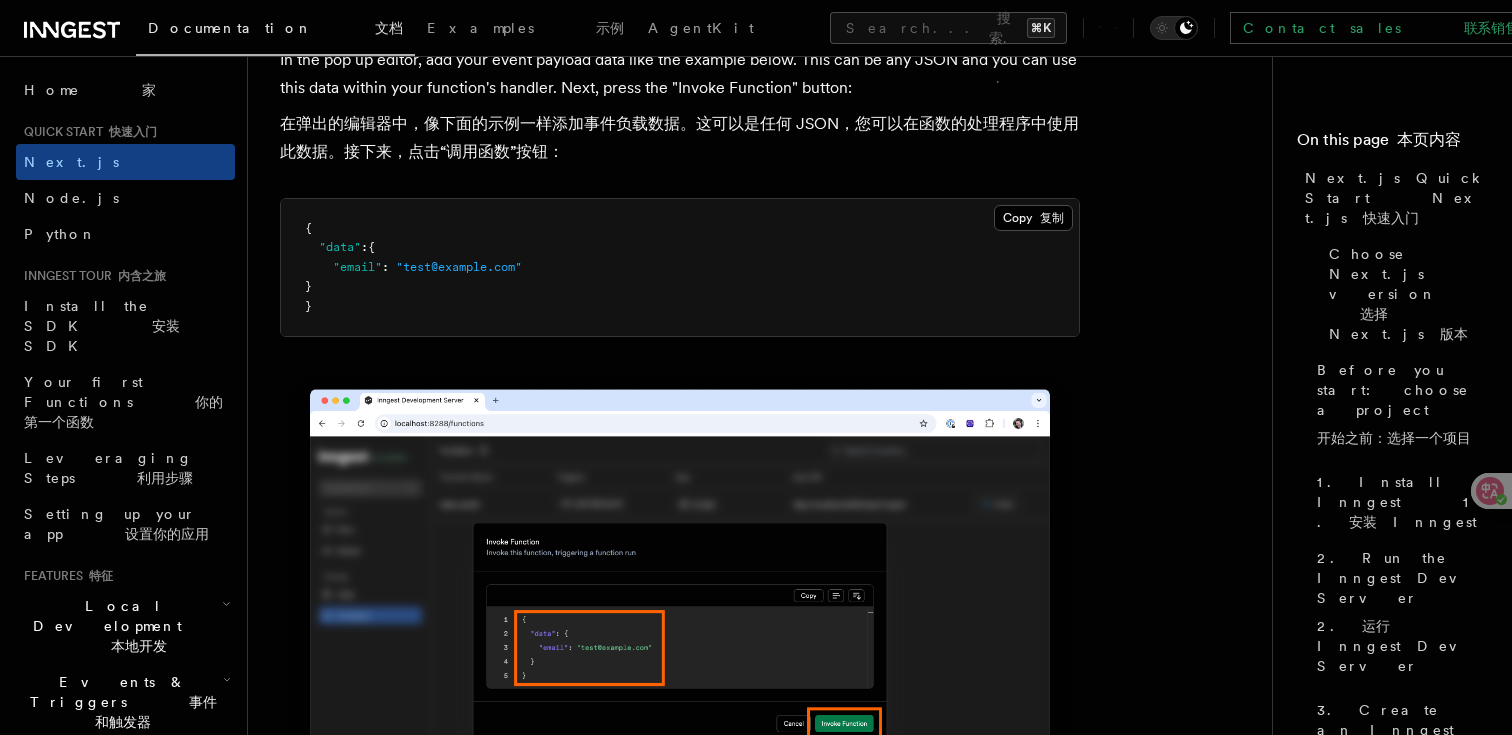 click on "Inngest tour    内含之旅 Install the SDK    安装 SDK Your first Functions    你的第一个函数 Leveraging Steps    利用步骤 Setting up your app    设置你的应用" at bounding box center [125, 410] 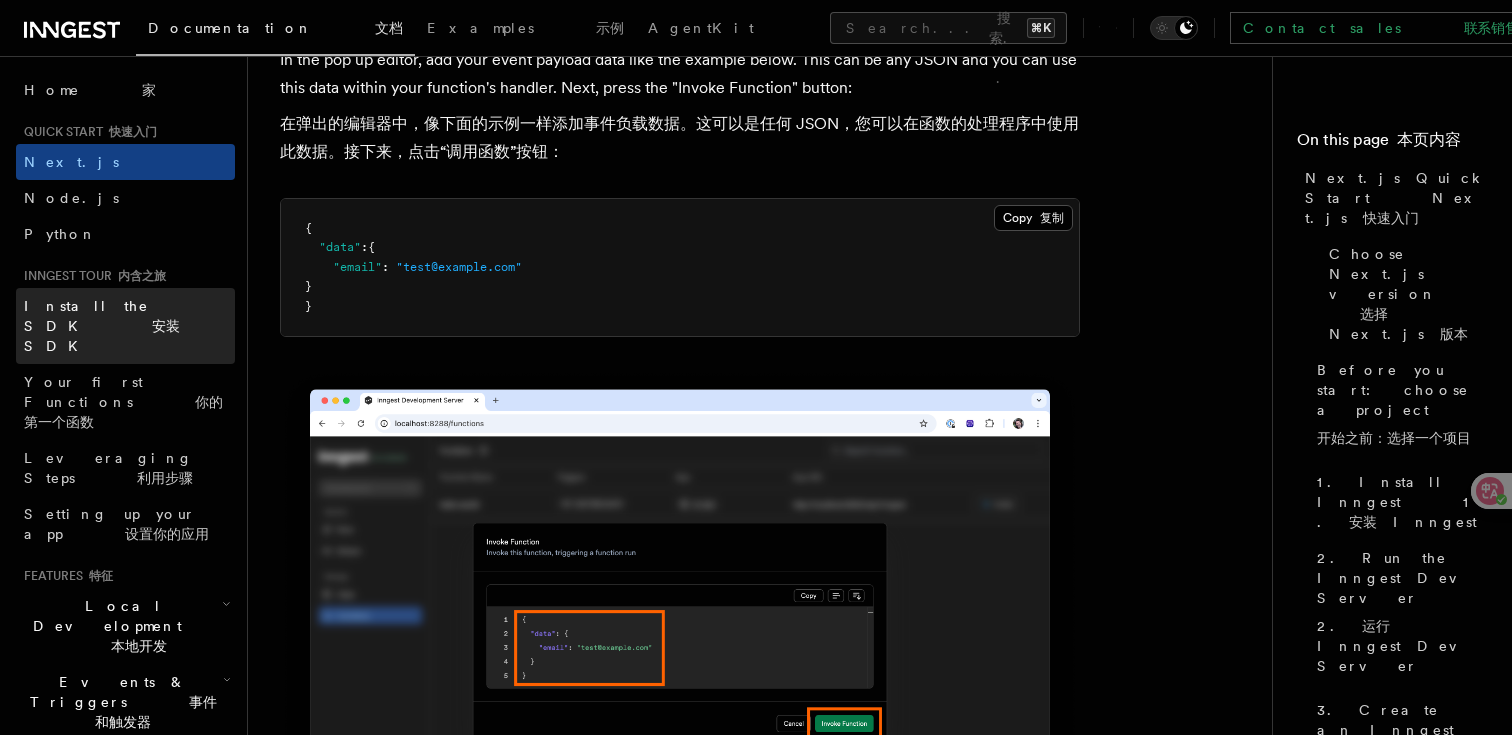 click on "Install the SDK    安装 SDK" at bounding box center [102, 326] 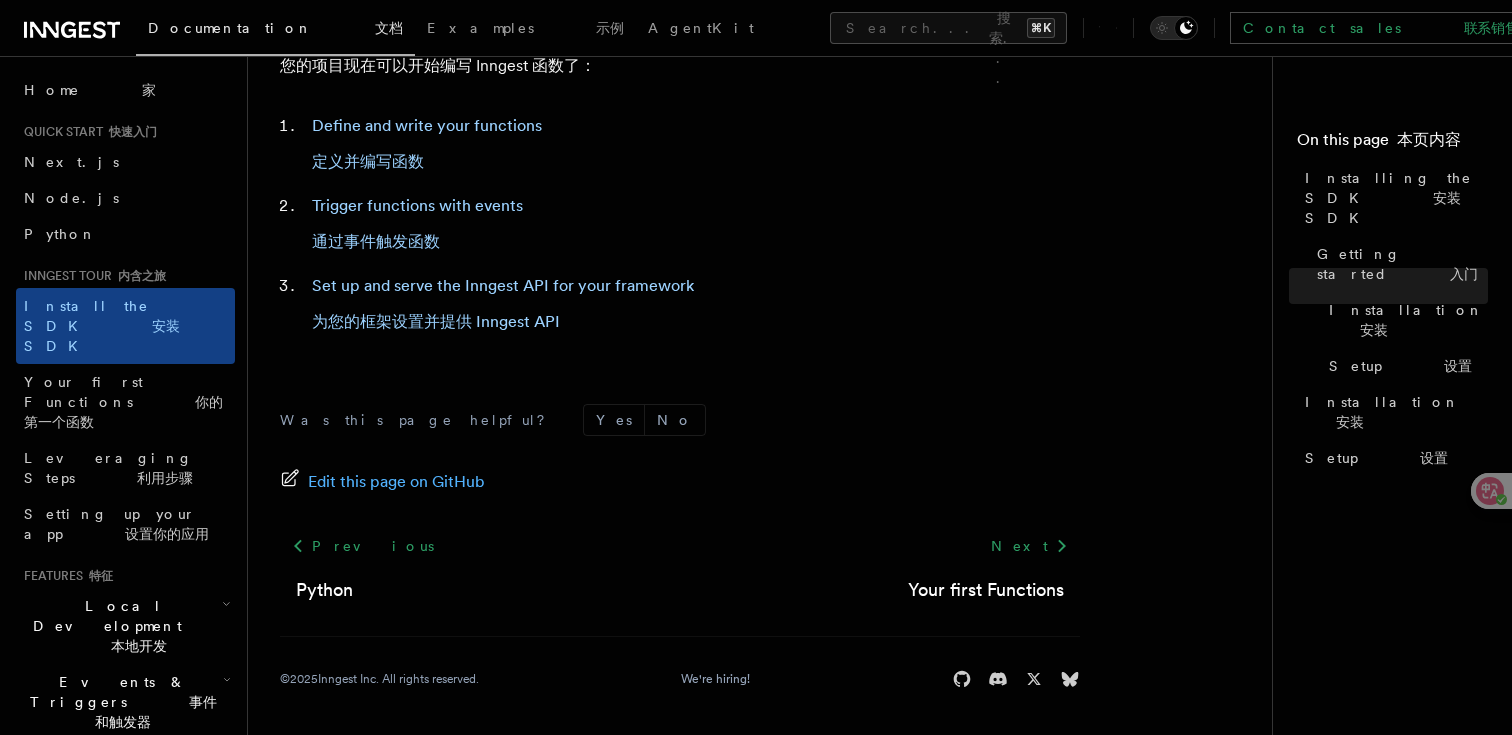 scroll, scrollTop: 1440, scrollLeft: 0, axis: vertical 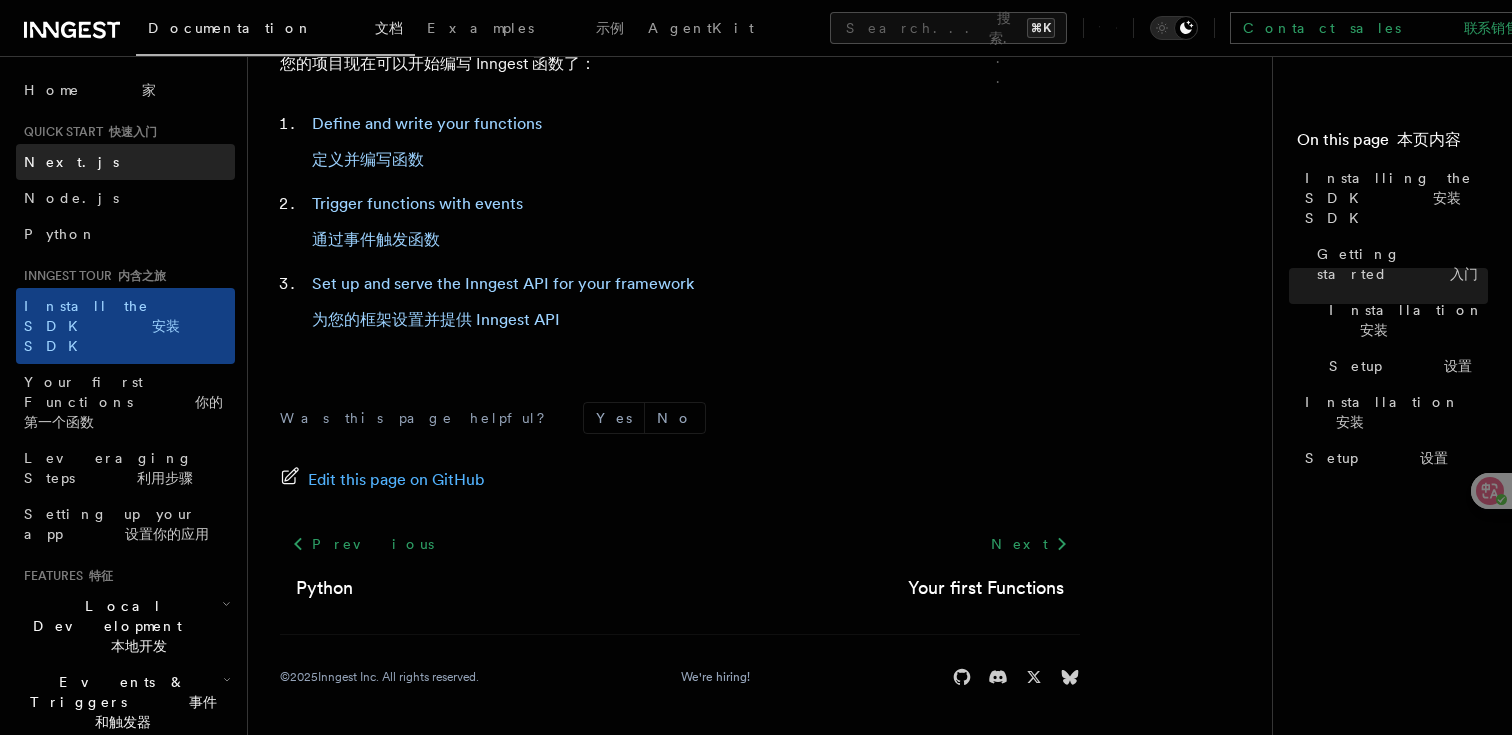 click on "Next.js" at bounding box center [125, 162] 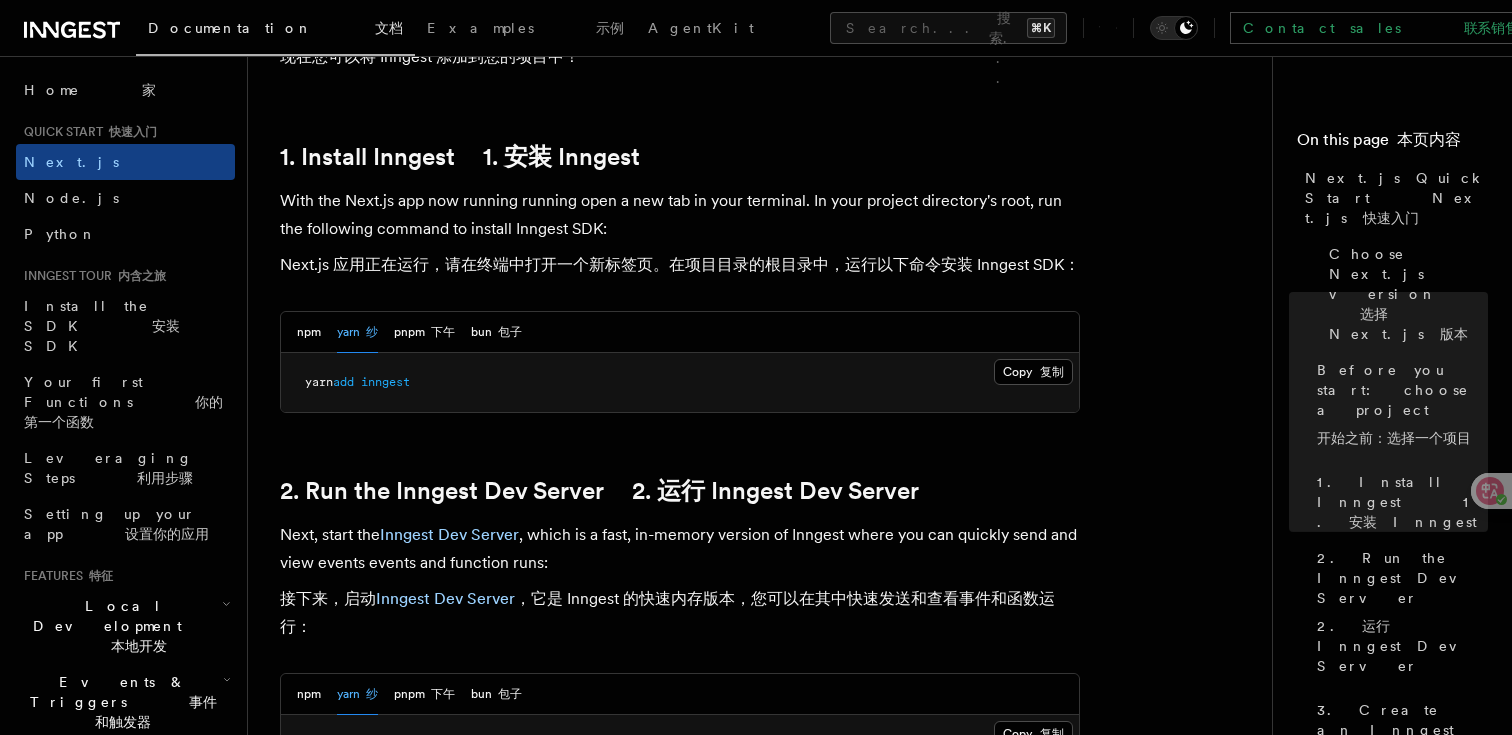 scroll, scrollTop: 1642, scrollLeft: 0, axis: vertical 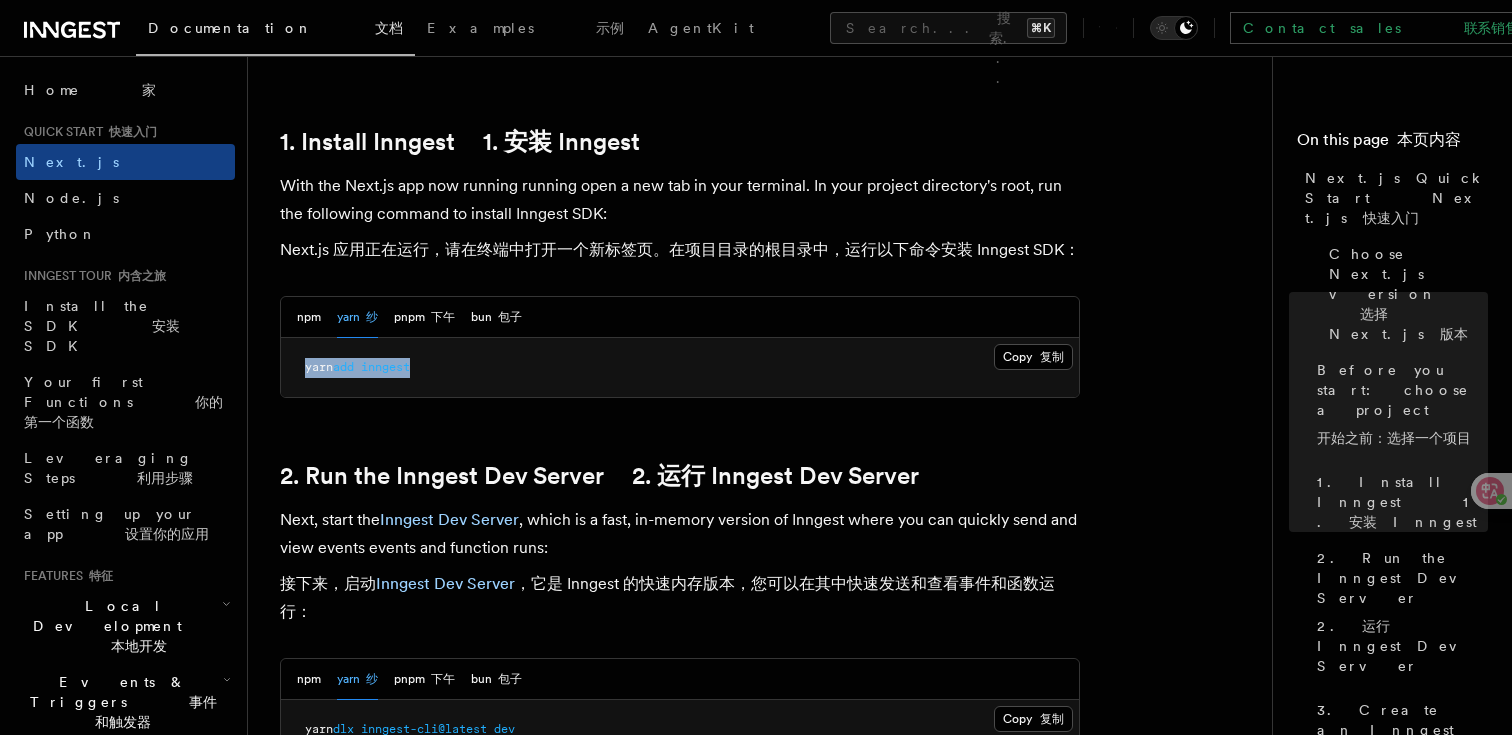 drag, startPoint x: 426, startPoint y: 381, endPoint x: 307, endPoint y: 377, distance: 119.06721 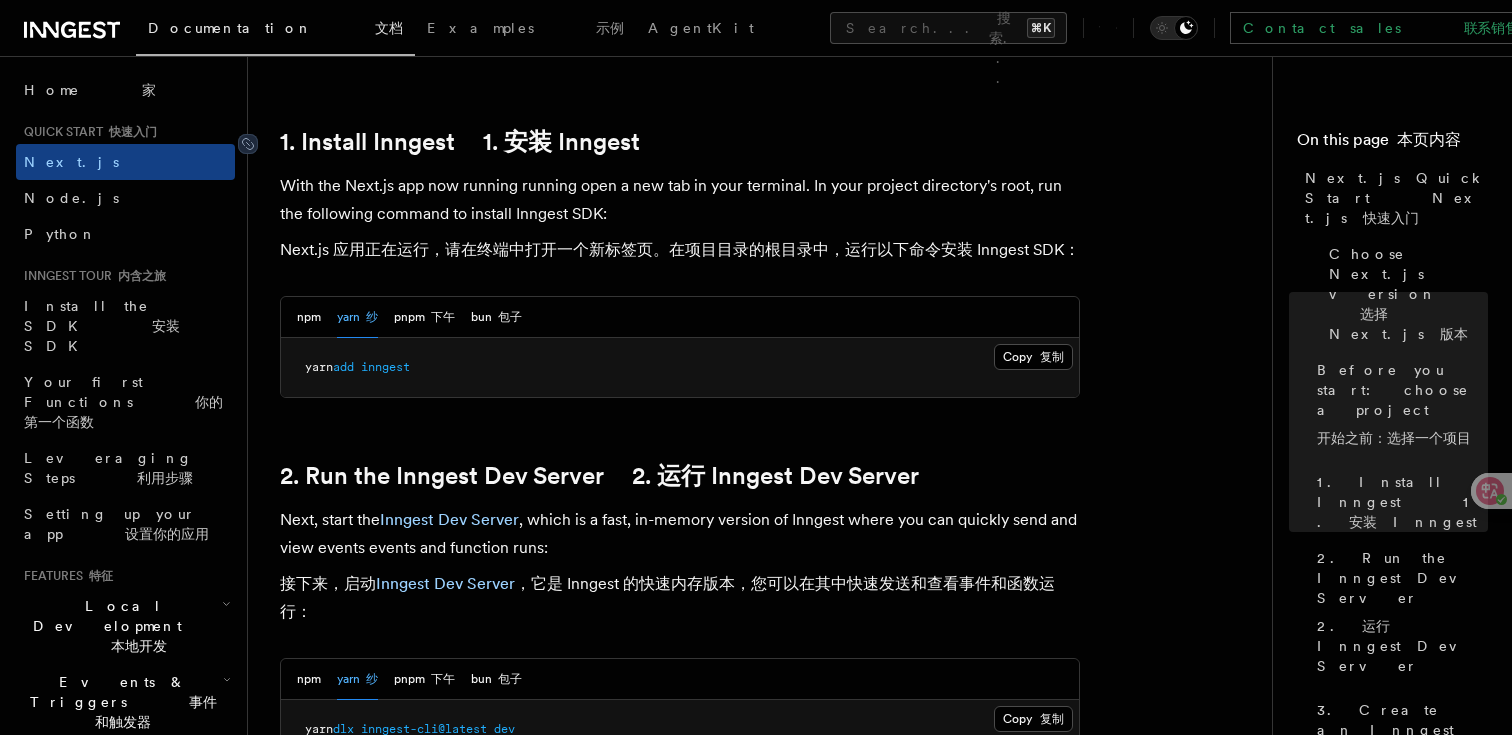 click on "1. 安装 Inngest" at bounding box center (561, 141) 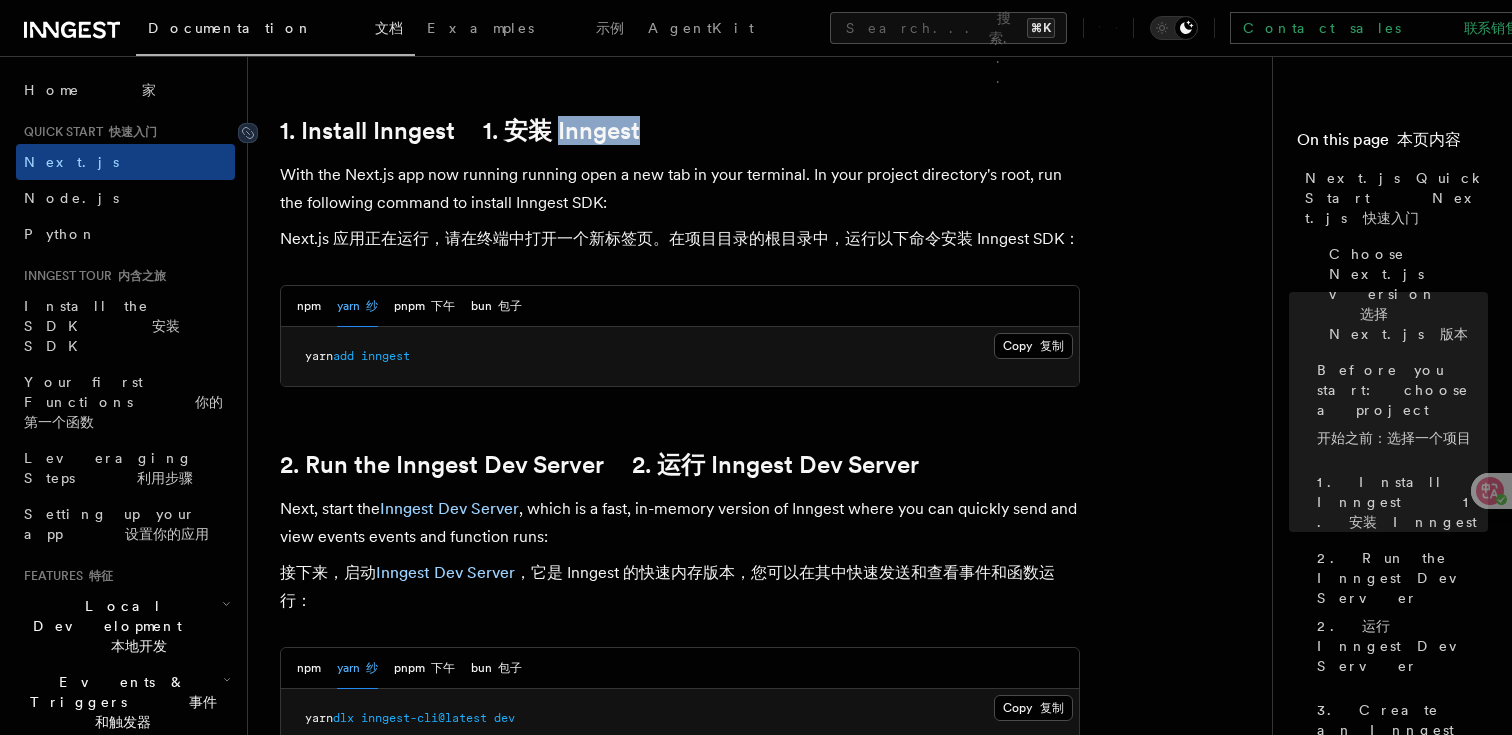 click on "Quick start    快速启动 Next.js Quick Start    Next.js 快速入门
In this tutorial you will add Inngest to a Next.js app to see how easy it can be to build complex workflows. 在本教程中，您将把 Inngest 添加到 Next.js 应用程序中，以了解构建复杂工作流程是多么容易。
Inngest makes it easy to build, manage, and execute reliable workflows. Some use cases include scheduling drip marketing campaigns, building payment flows, or chaining LLM interactions. Inngest 让构建、管理和执行可靠的工作流程变得简单。一些用例包括安排点滴营销活动、构建支付流程或链接 LLM 交互。
By the end of this ten-minute tutorial you will: 在本十分钟教程结束时，您将：
Set up and run Inngest on your machine. 在您的机器上设置并运行 Inngest。
Write your first Inngest function. 编写您的第一个 Inngest 函数。
Trigger your function from your app and through Inngest Dev Server.
Let's get started!" at bounding box center (768, 5649) 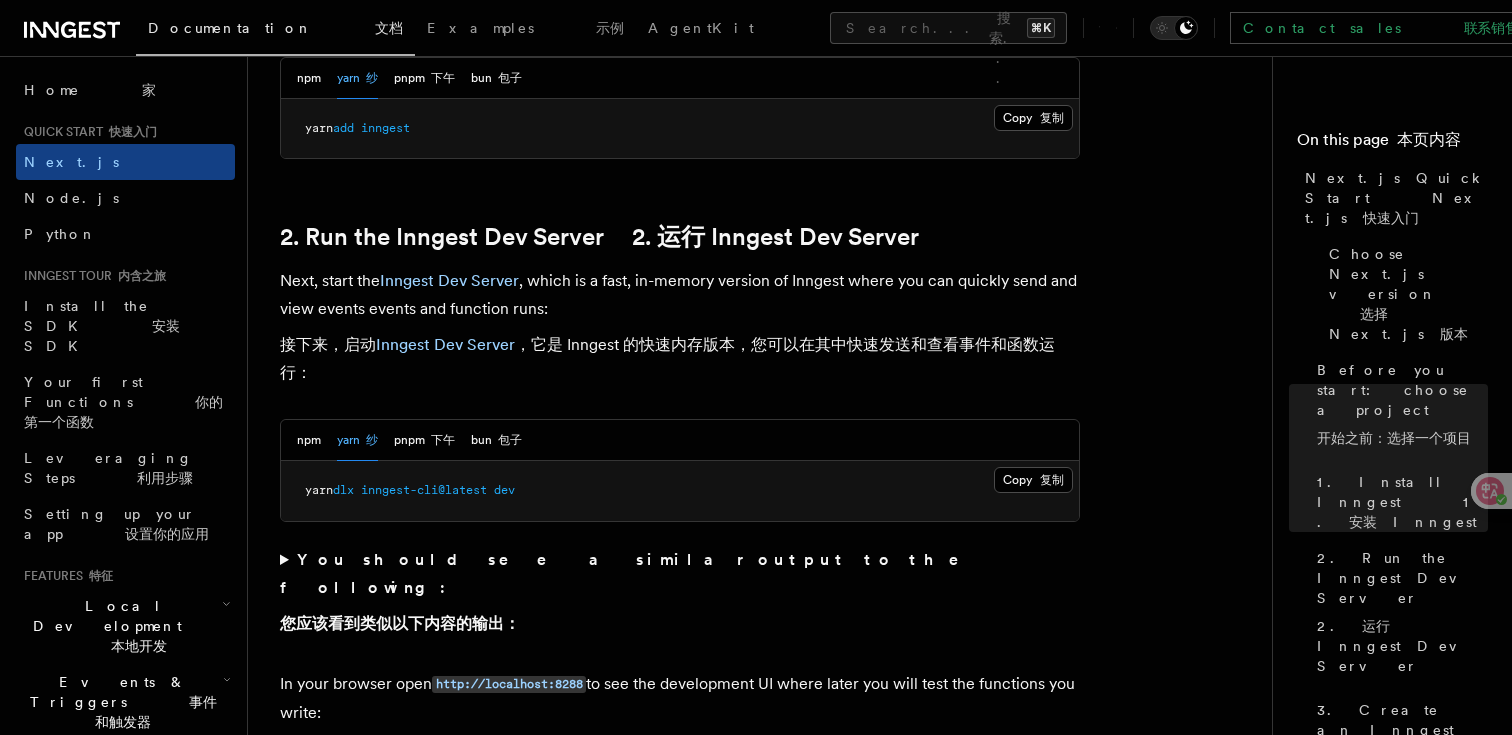 scroll, scrollTop: 1920, scrollLeft: 0, axis: vertical 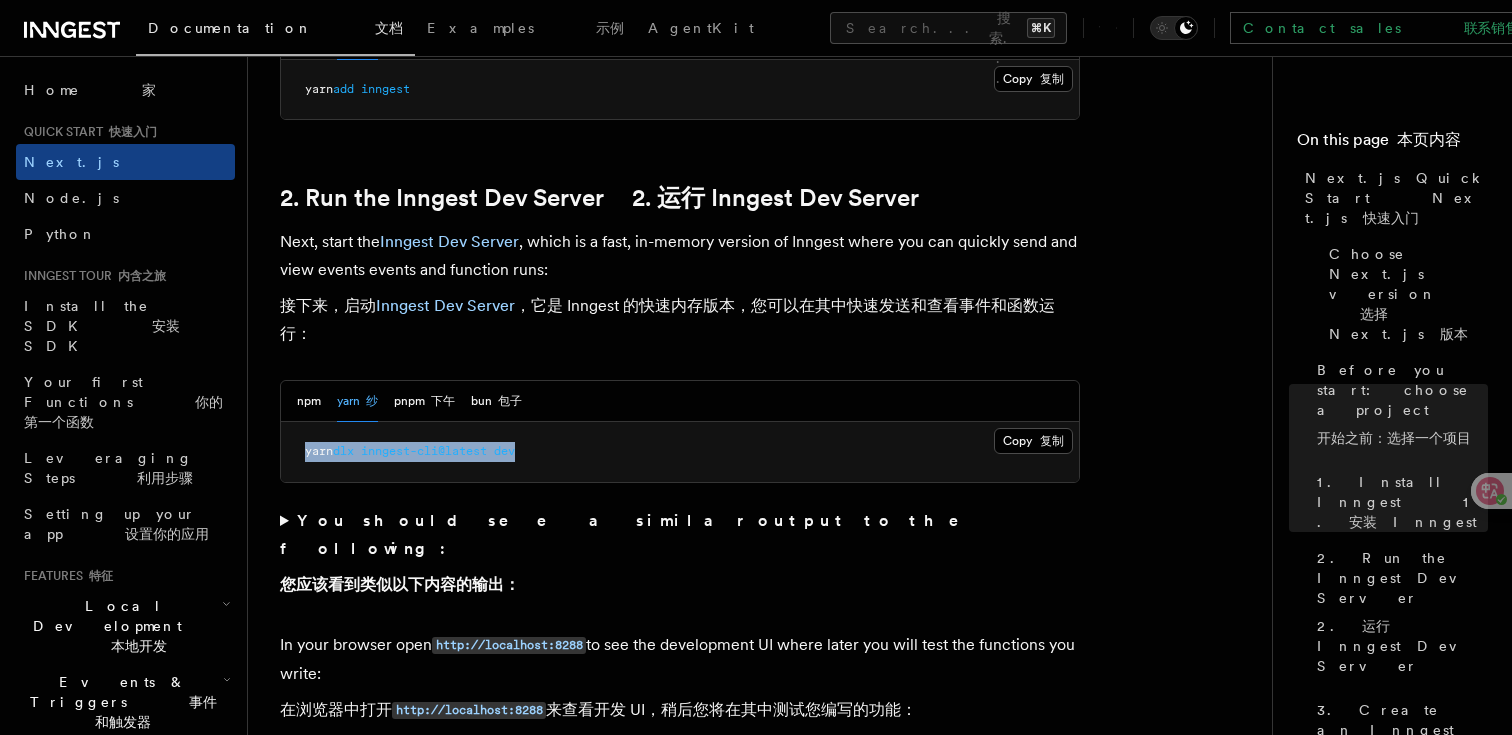 copy on "yarn  dlx   inngest-cli@latest   dev" 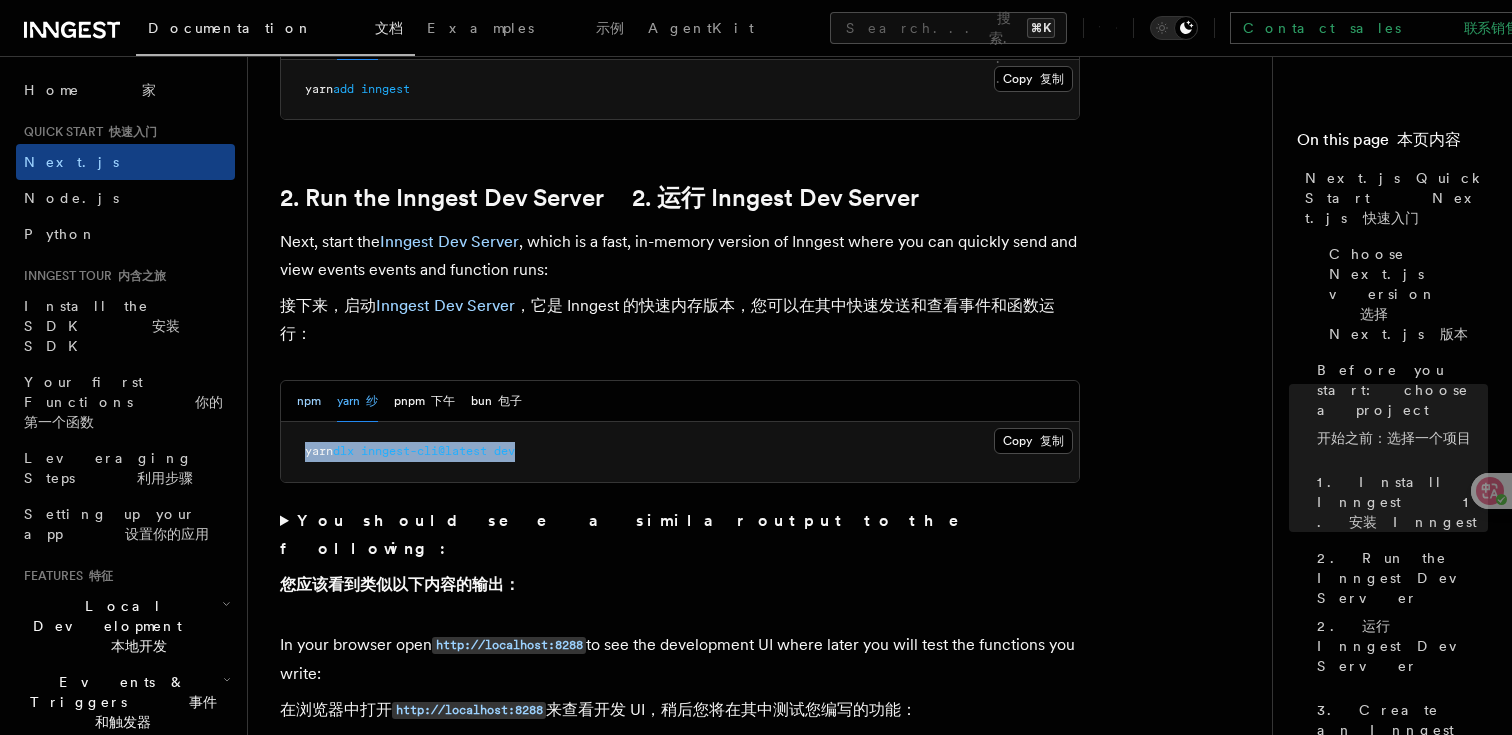 click on "npm" at bounding box center (309, 401) 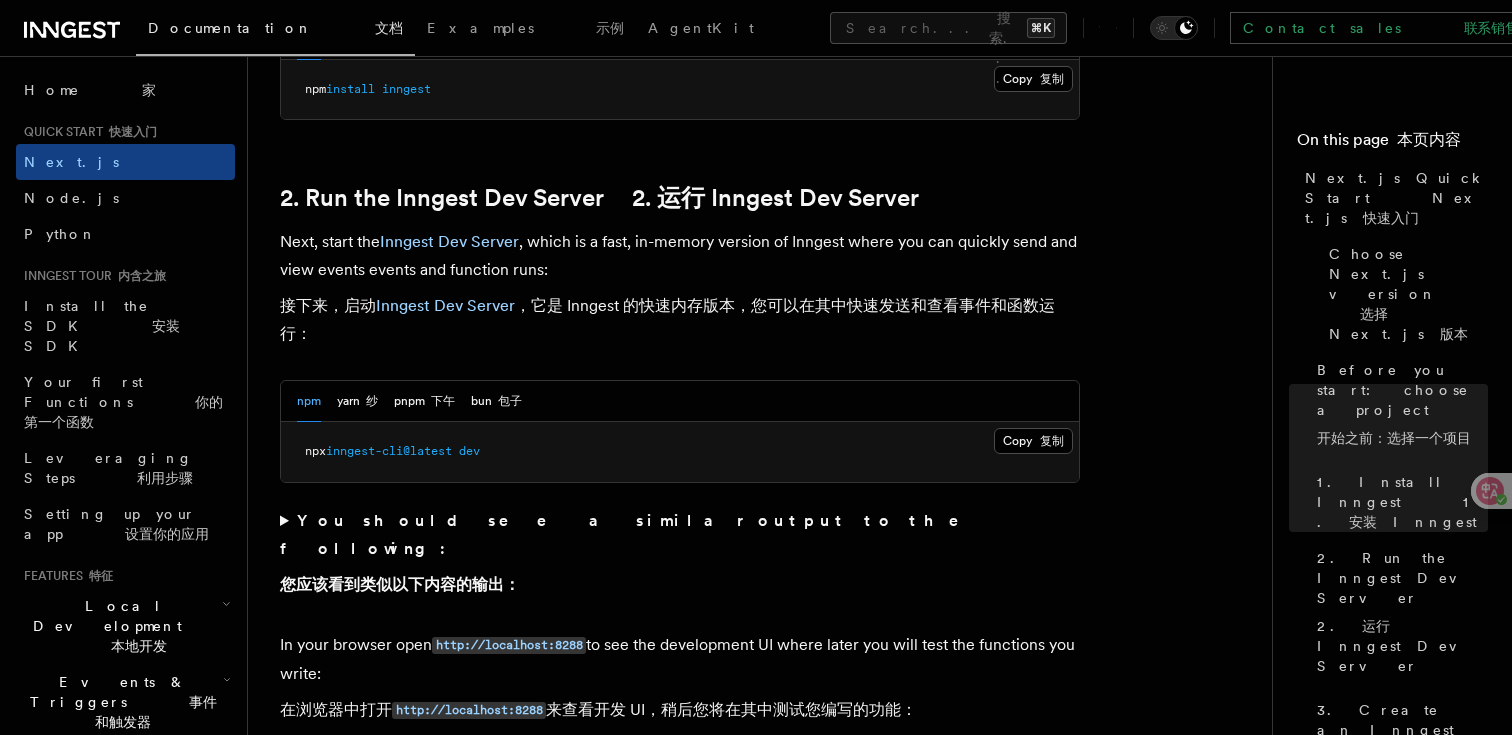 click on "inngest-cli@latest" at bounding box center [389, 451] 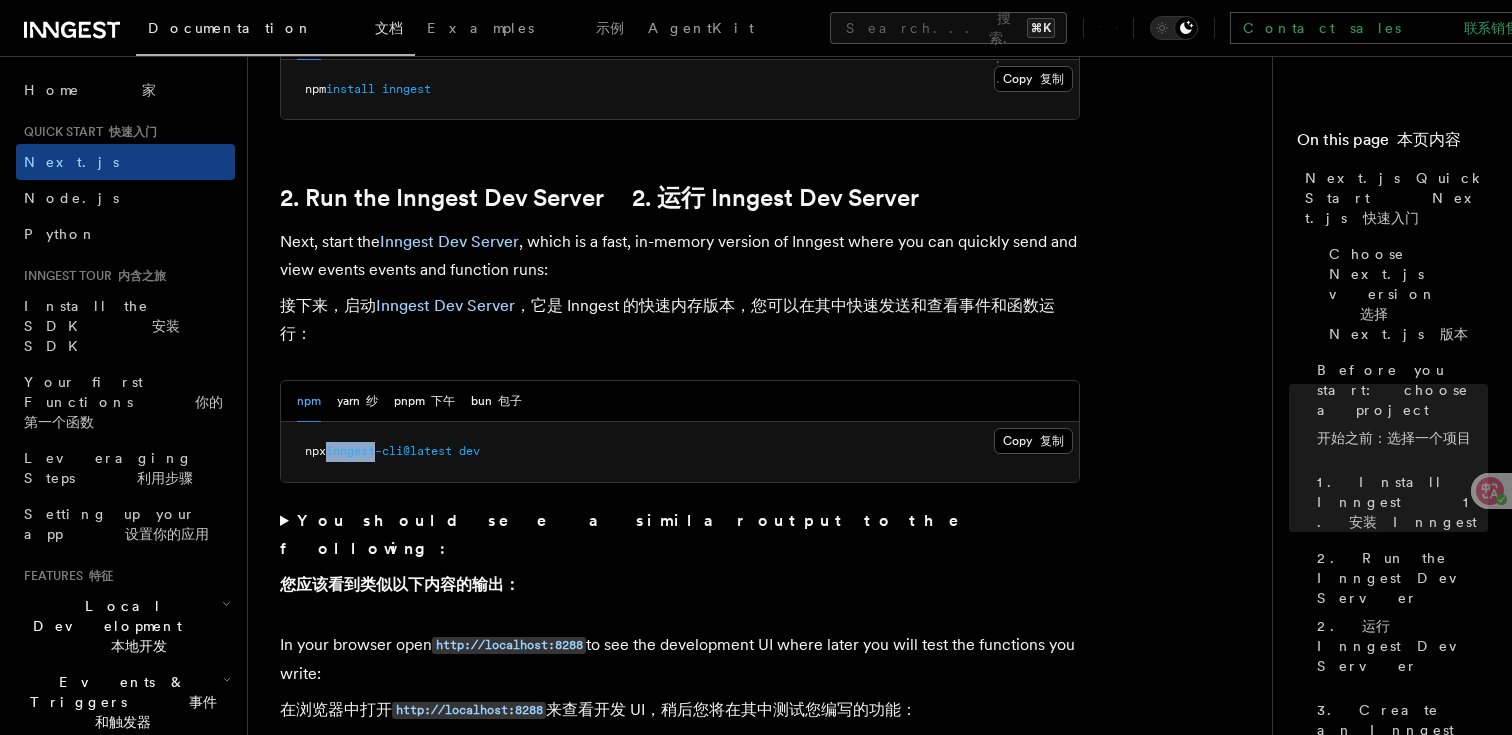 click on "inngest-cli@latest" at bounding box center (389, 451) 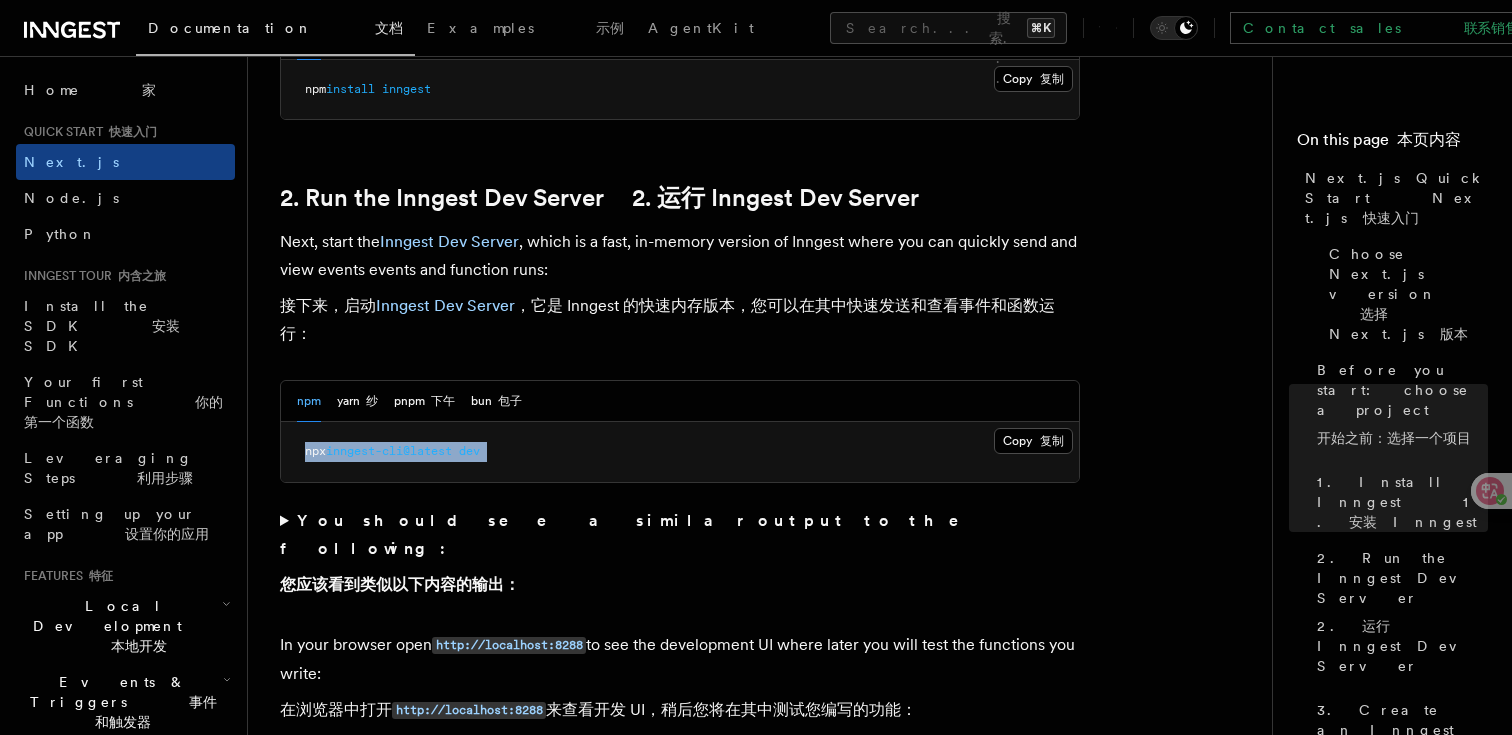 click on "inngest-cli@latest" at bounding box center [389, 451] 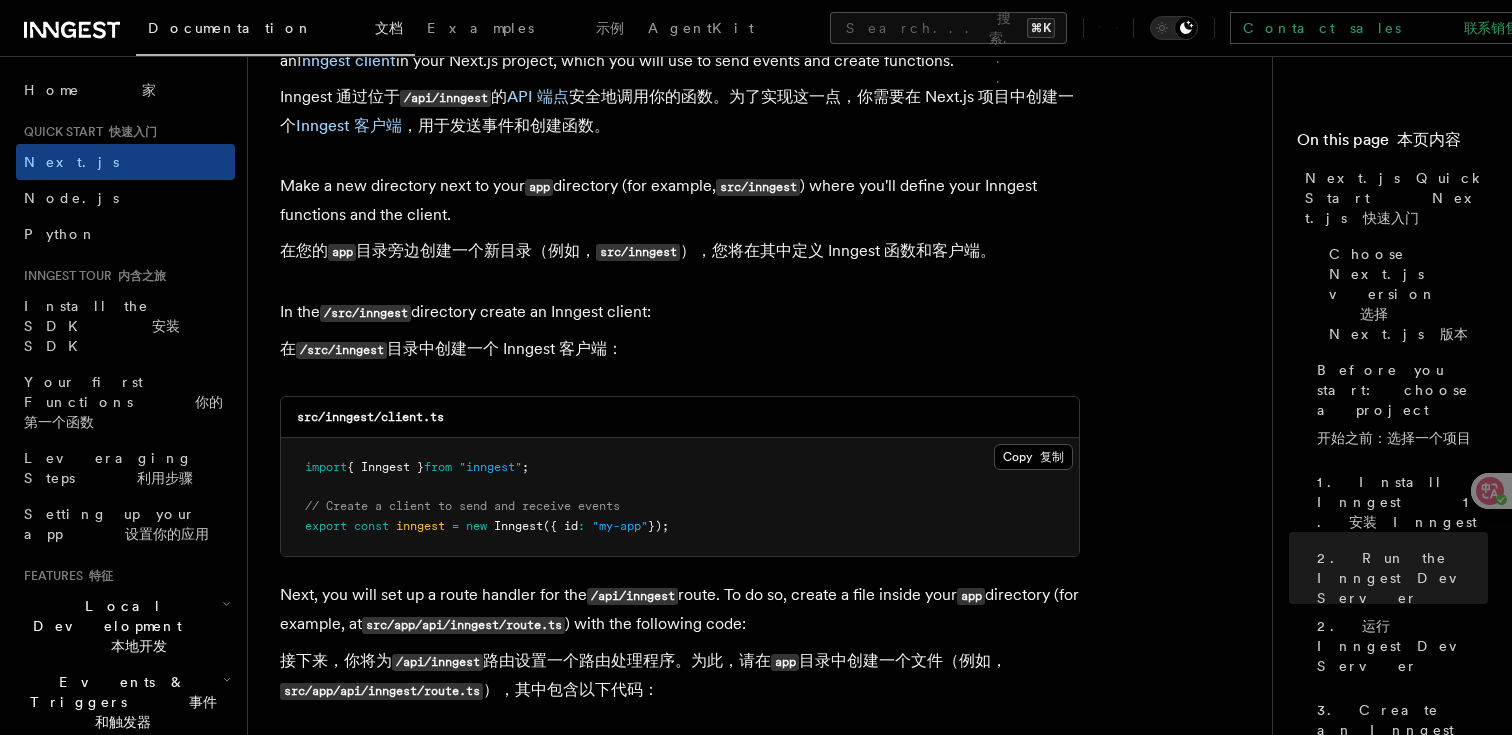 scroll, scrollTop: 3279, scrollLeft: 0, axis: vertical 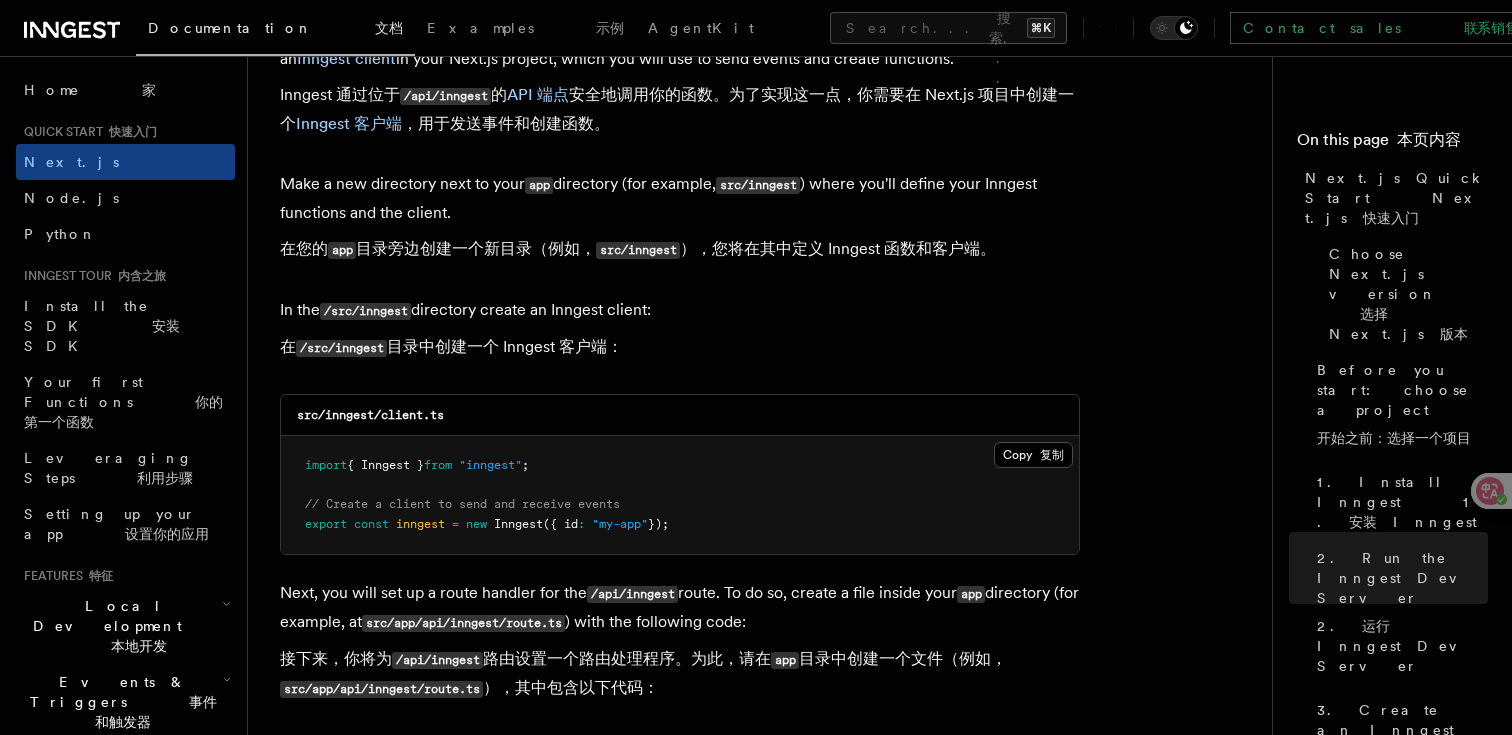 click on "src/inngest" at bounding box center (638, 250) 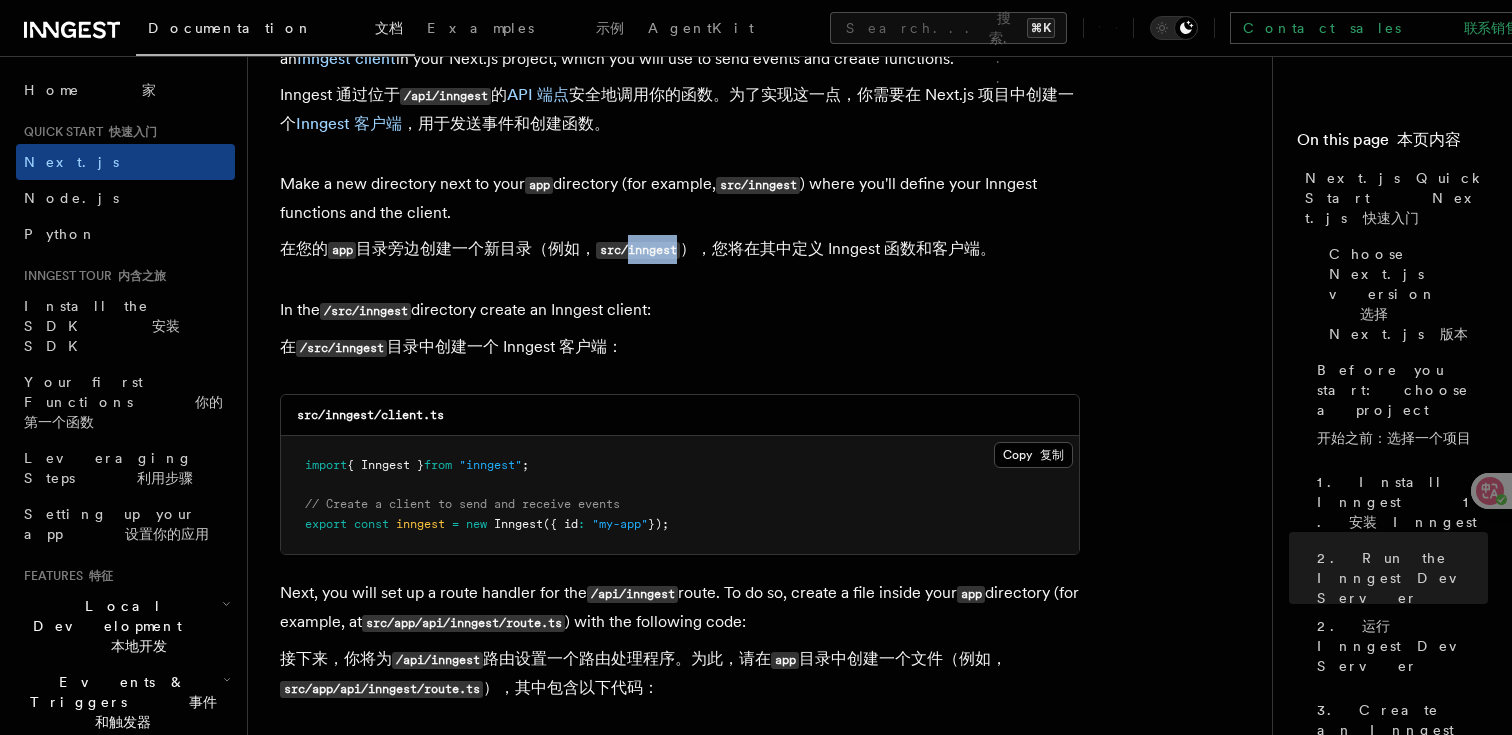 click on "src/inngest" at bounding box center [638, 250] 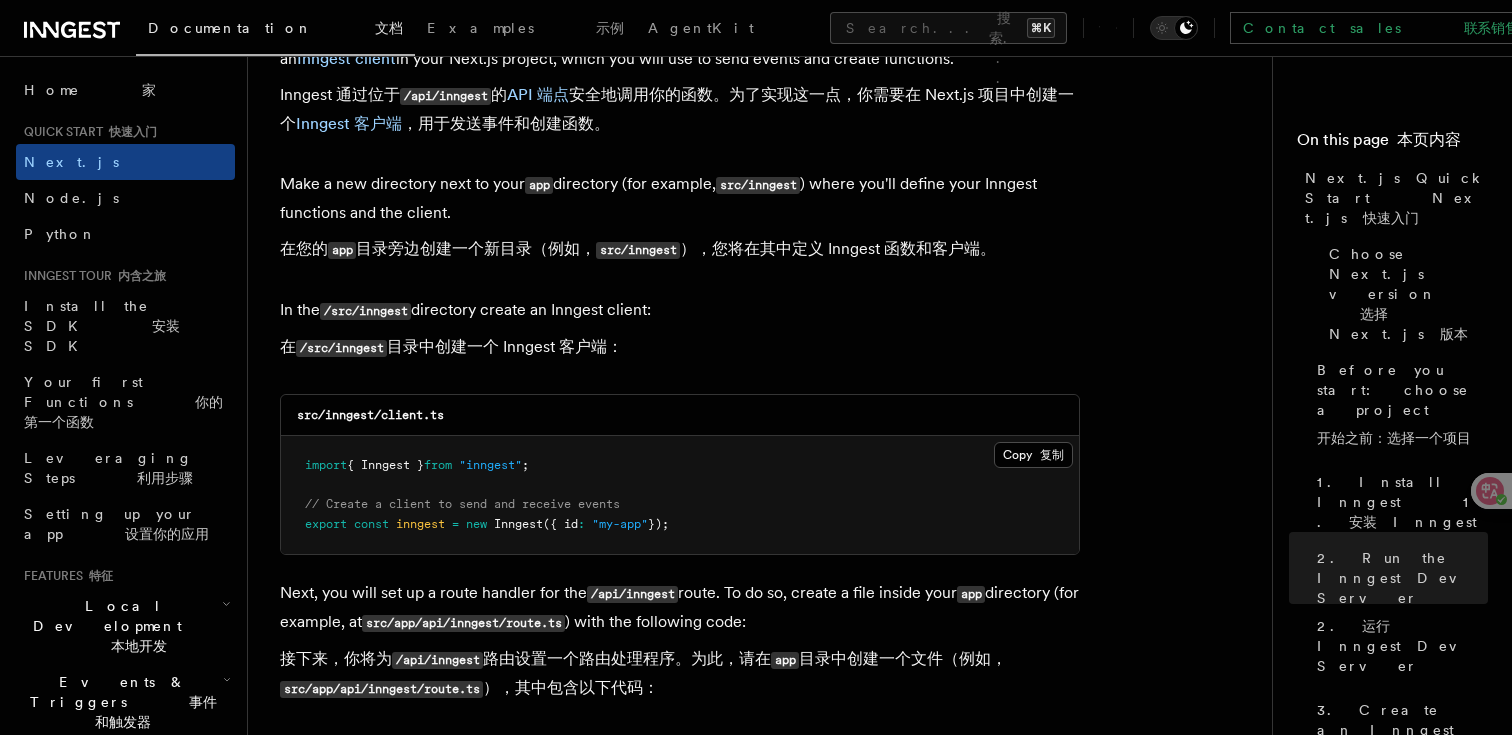 click on "src/inngest/client.ts" at bounding box center [370, 415] 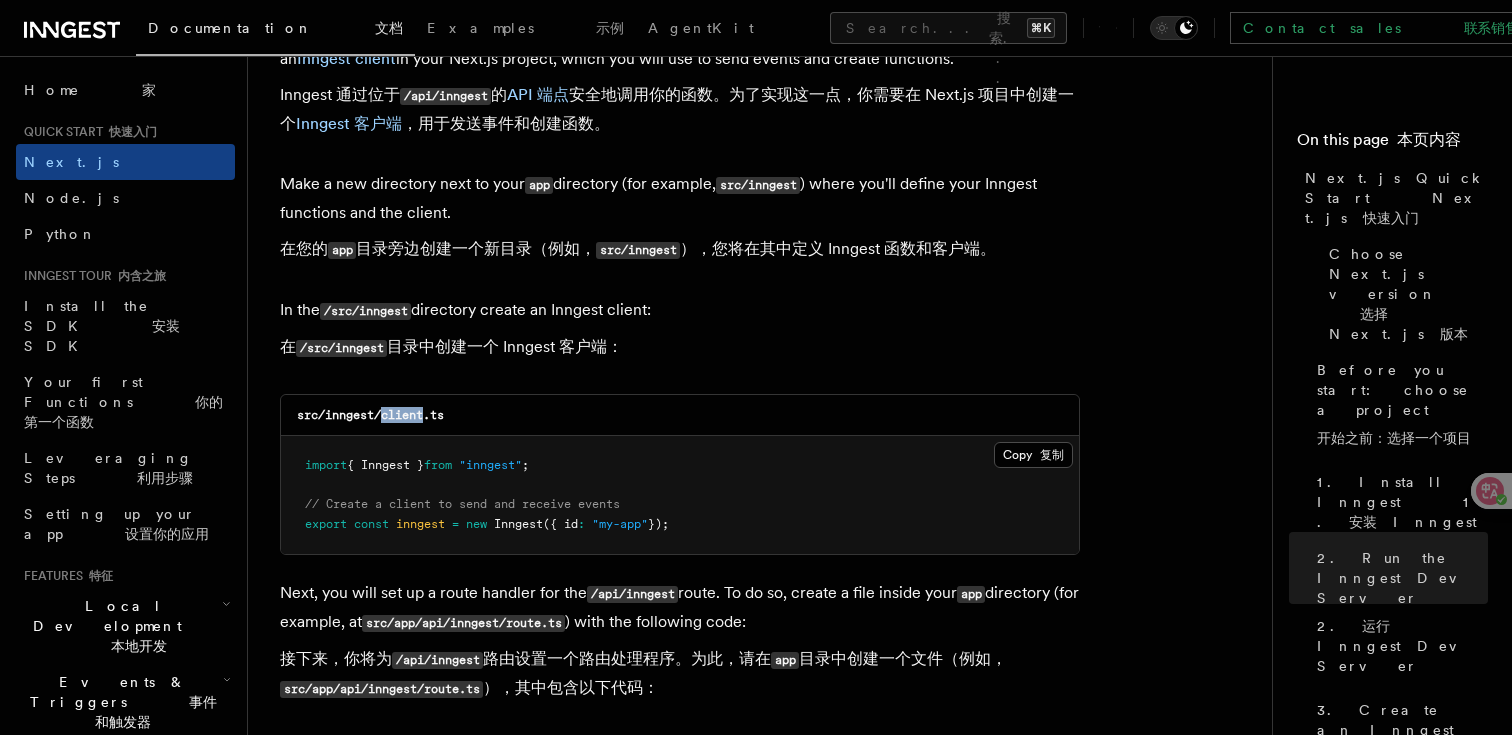click on "src/inngest/client.ts" at bounding box center (370, 415) 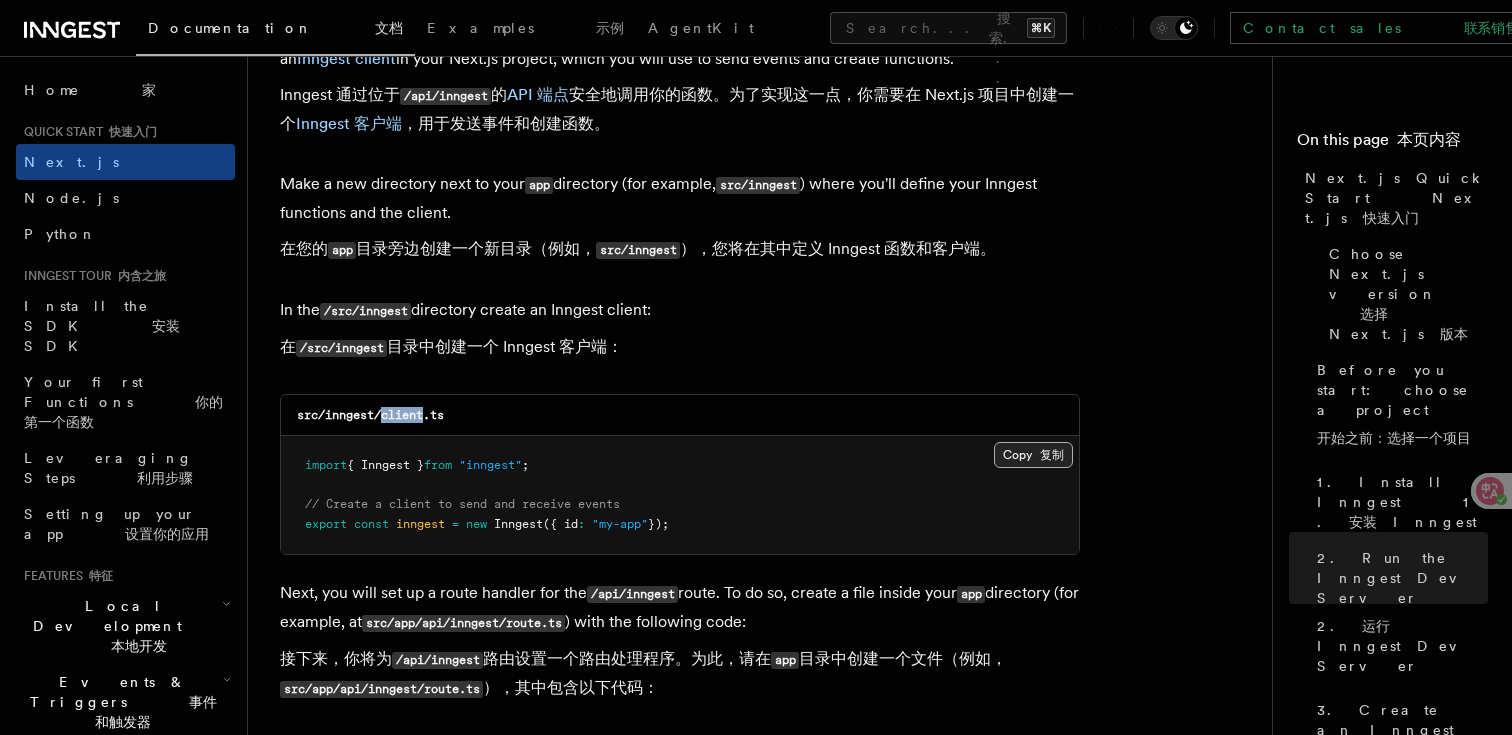 click on "Copy    复制 Copied    已复制" at bounding box center [1033, 455] 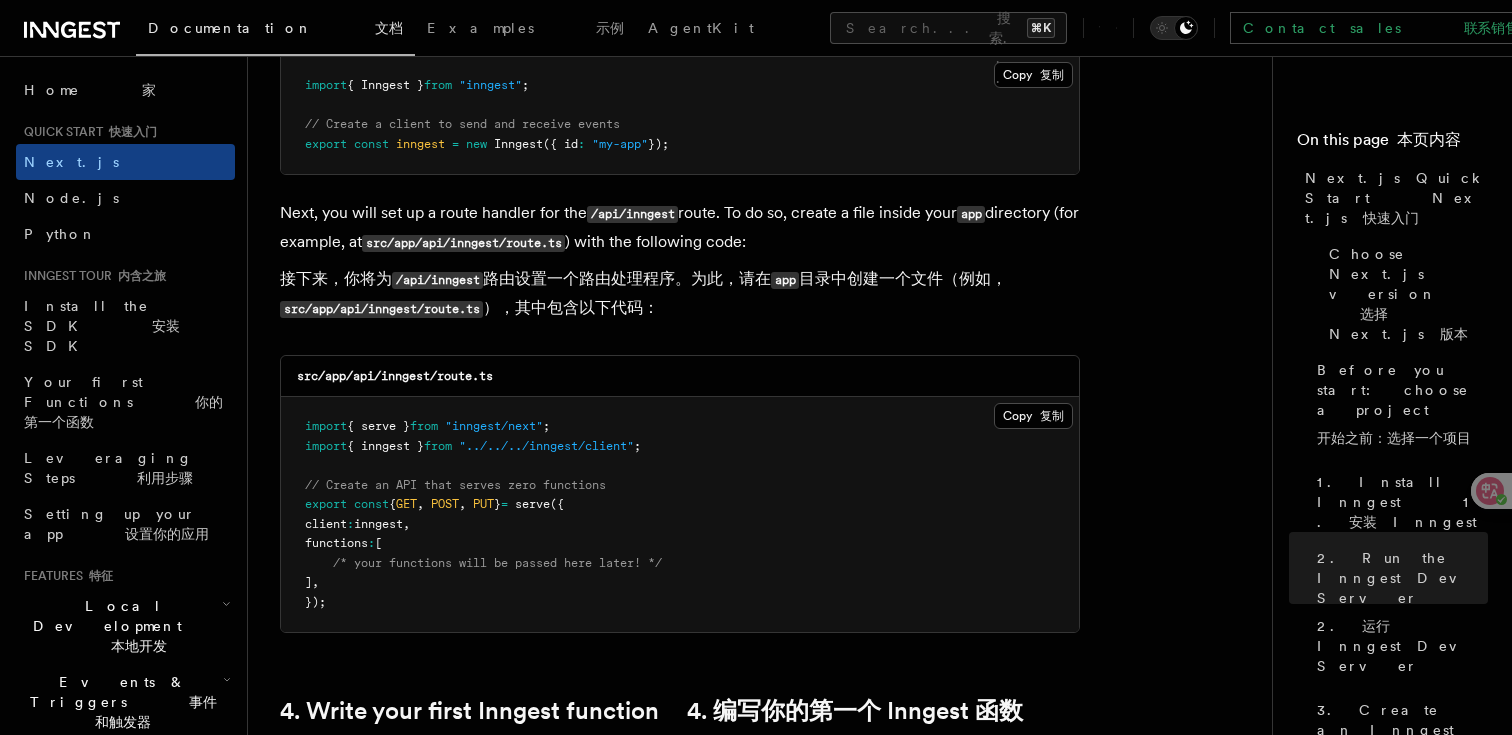 scroll, scrollTop: 3663, scrollLeft: 0, axis: vertical 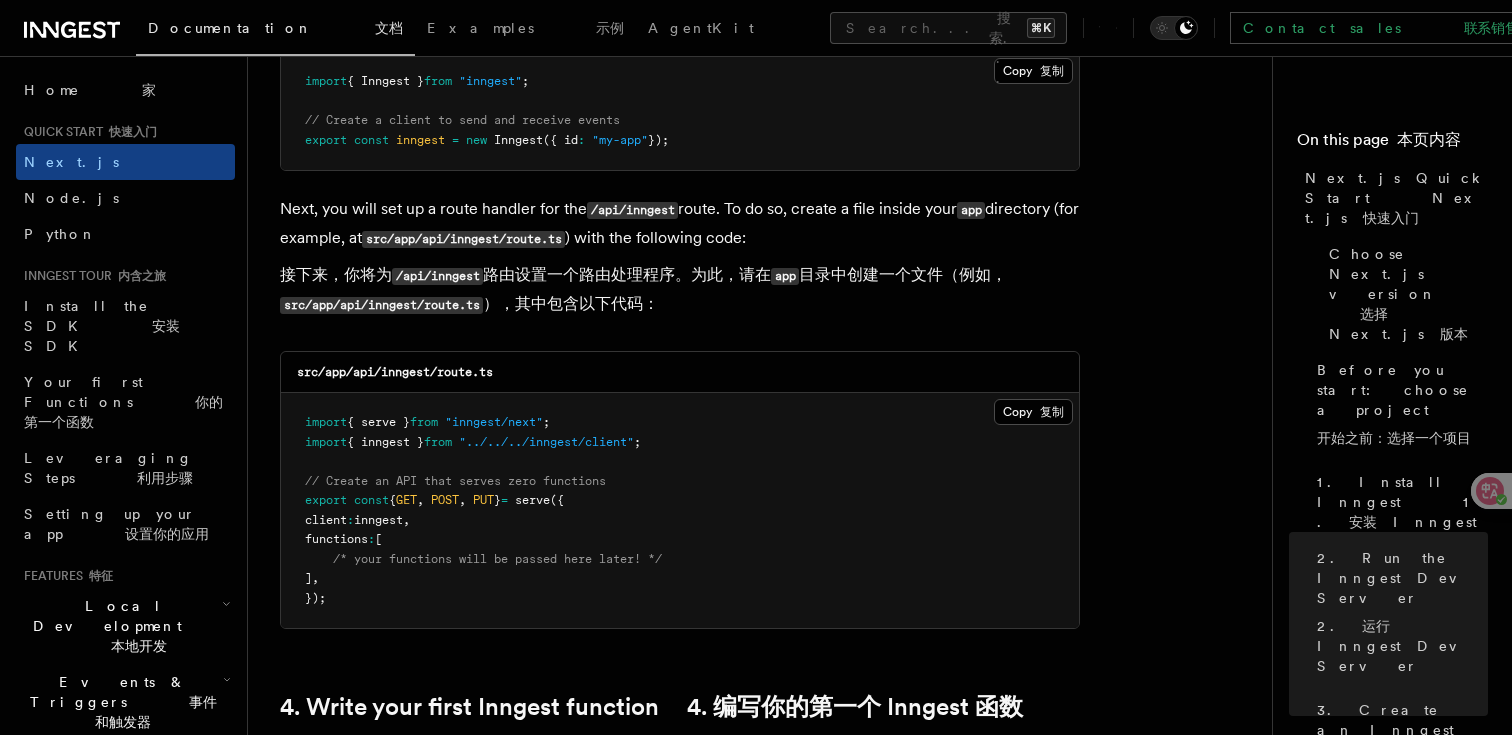 click on "src/app/api/inngest/route.ts" at bounding box center [381, 305] 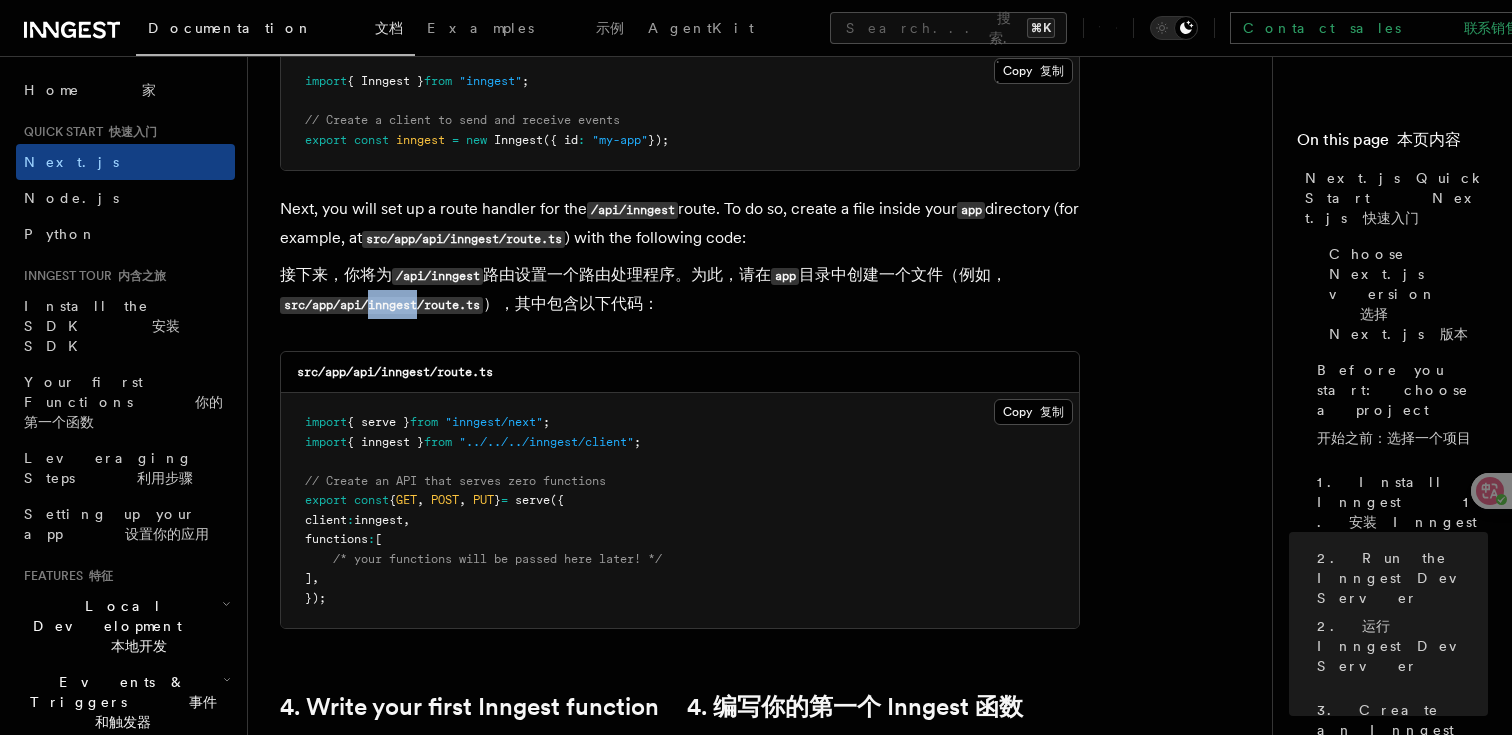 click on "src/app/api/inngest/route.ts" at bounding box center (381, 305) 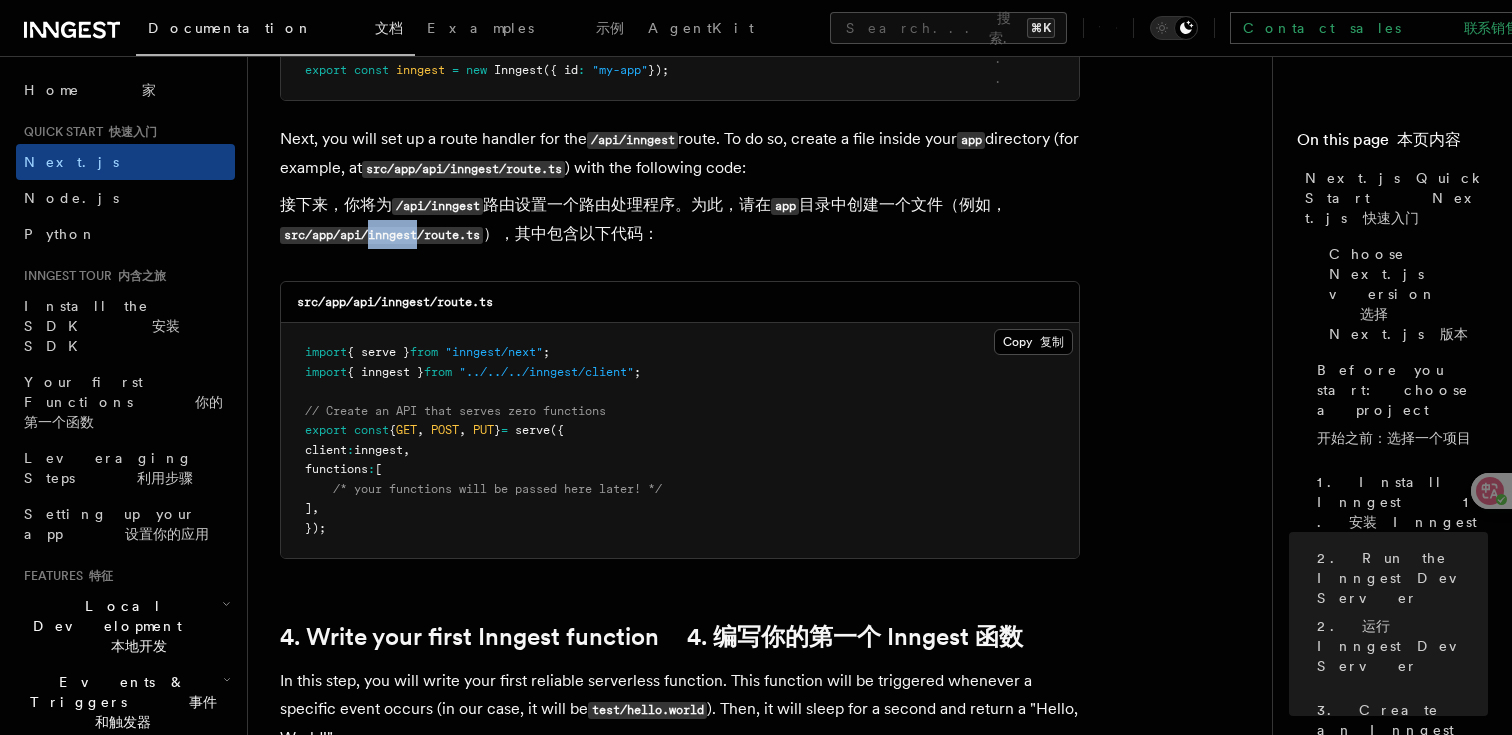scroll, scrollTop: 3737, scrollLeft: 0, axis: vertical 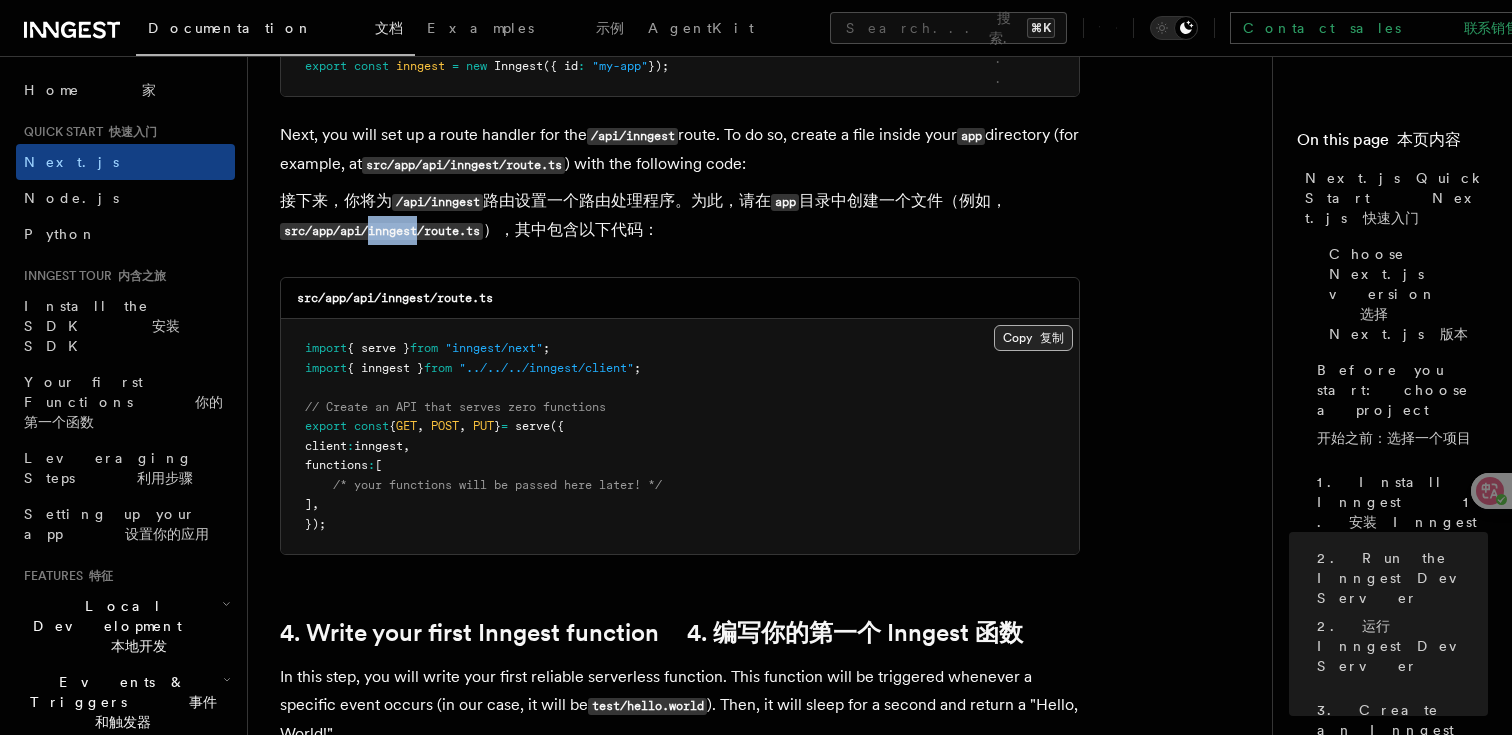 click on "Copy    复制 Copied    已复制" at bounding box center (1033, 338) 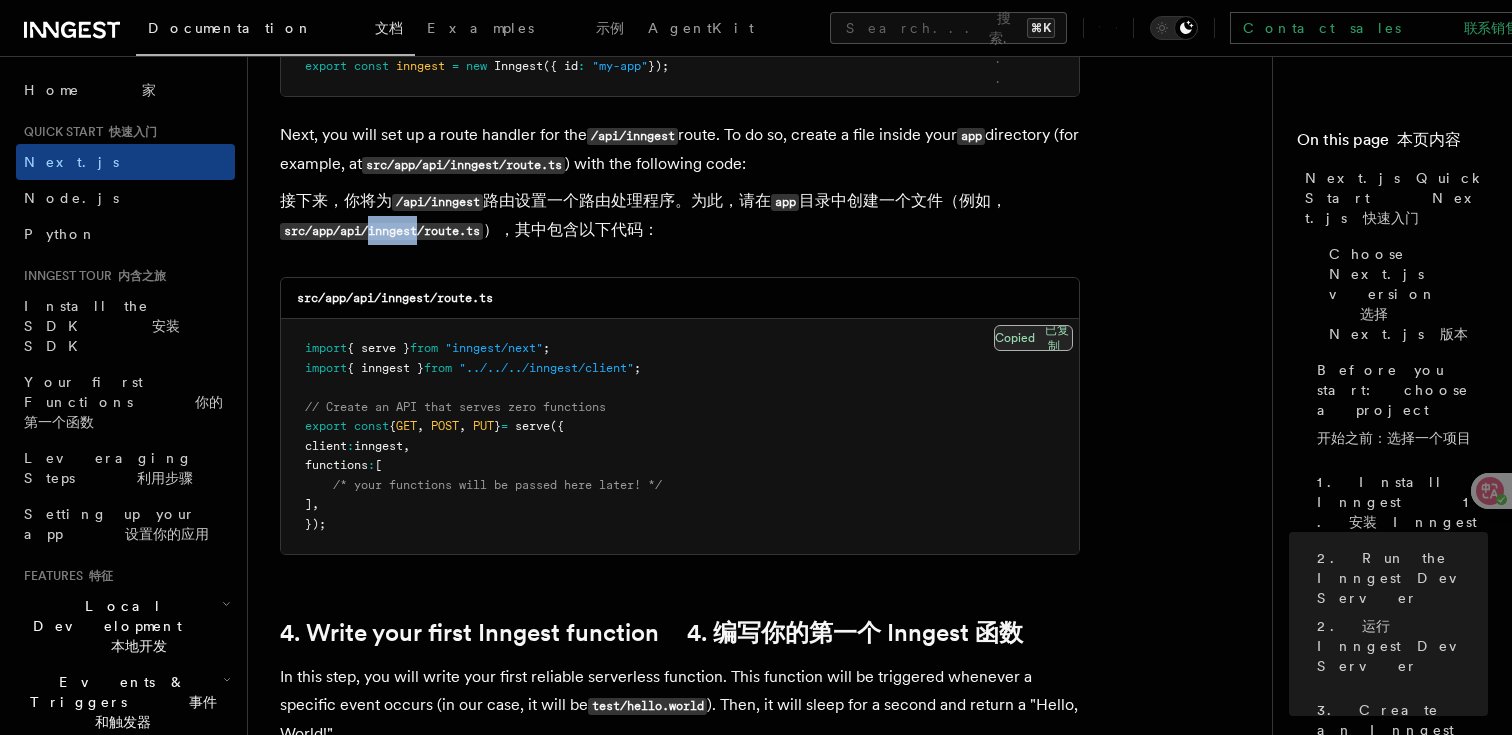 type 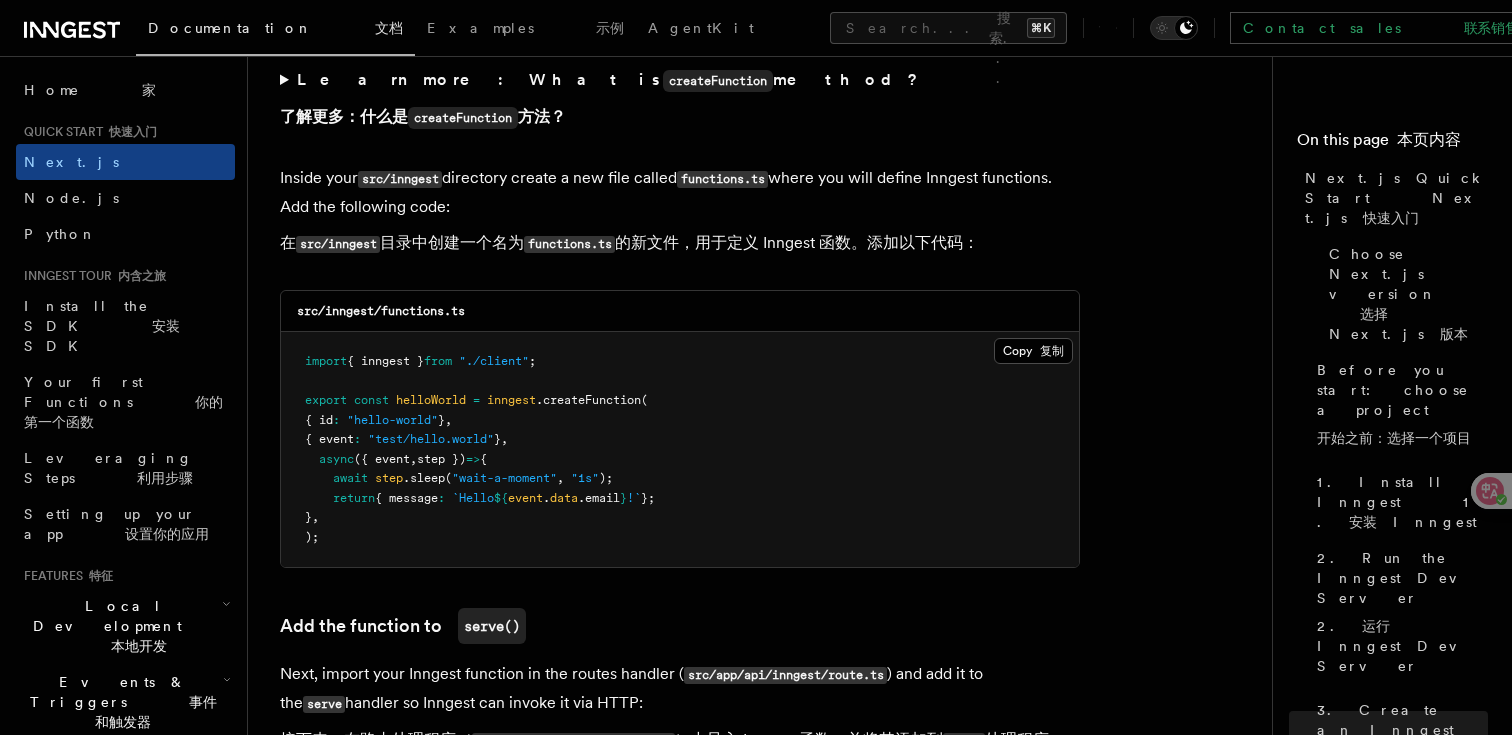 scroll, scrollTop: 4679, scrollLeft: 0, axis: vertical 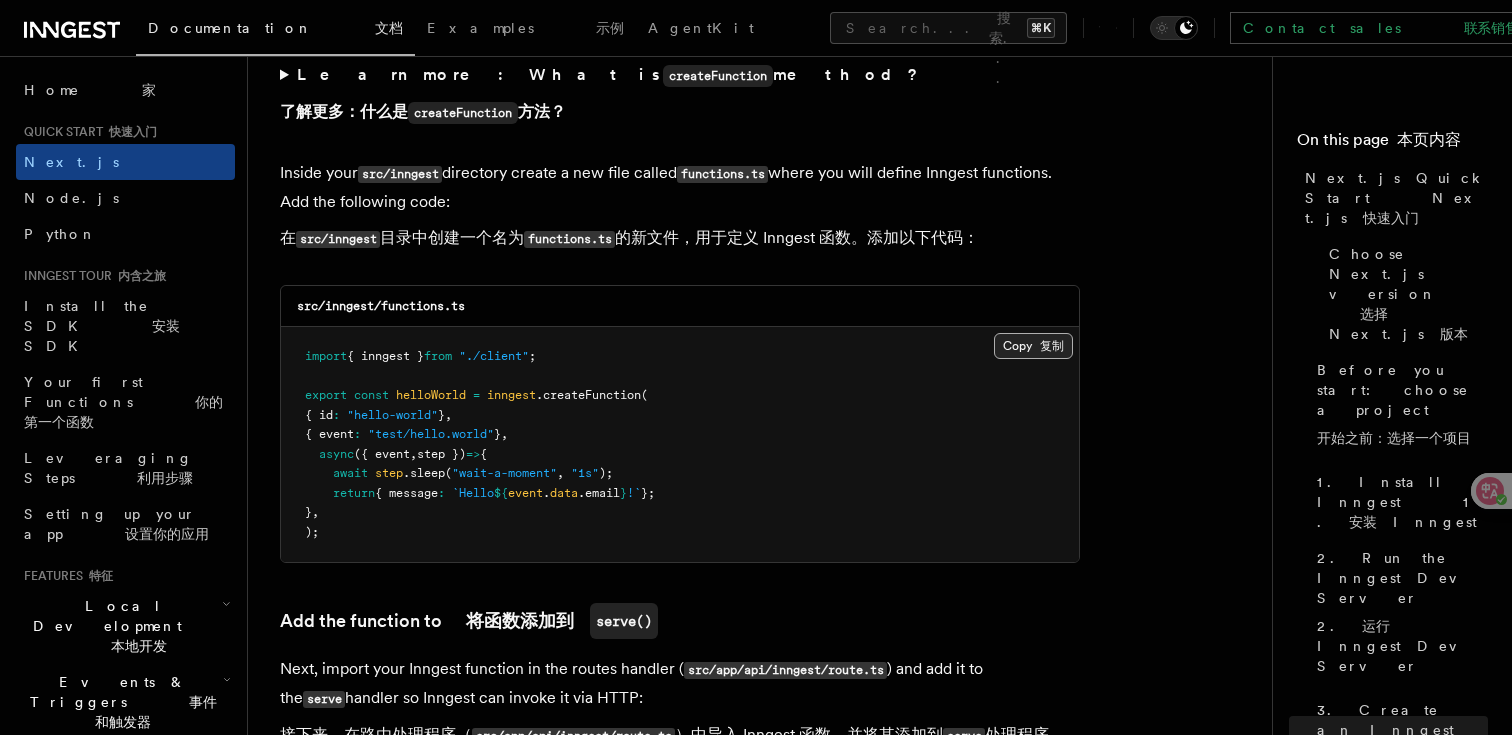 click on "Copy    复制 Copied    已复制" at bounding box center (1033, 346) 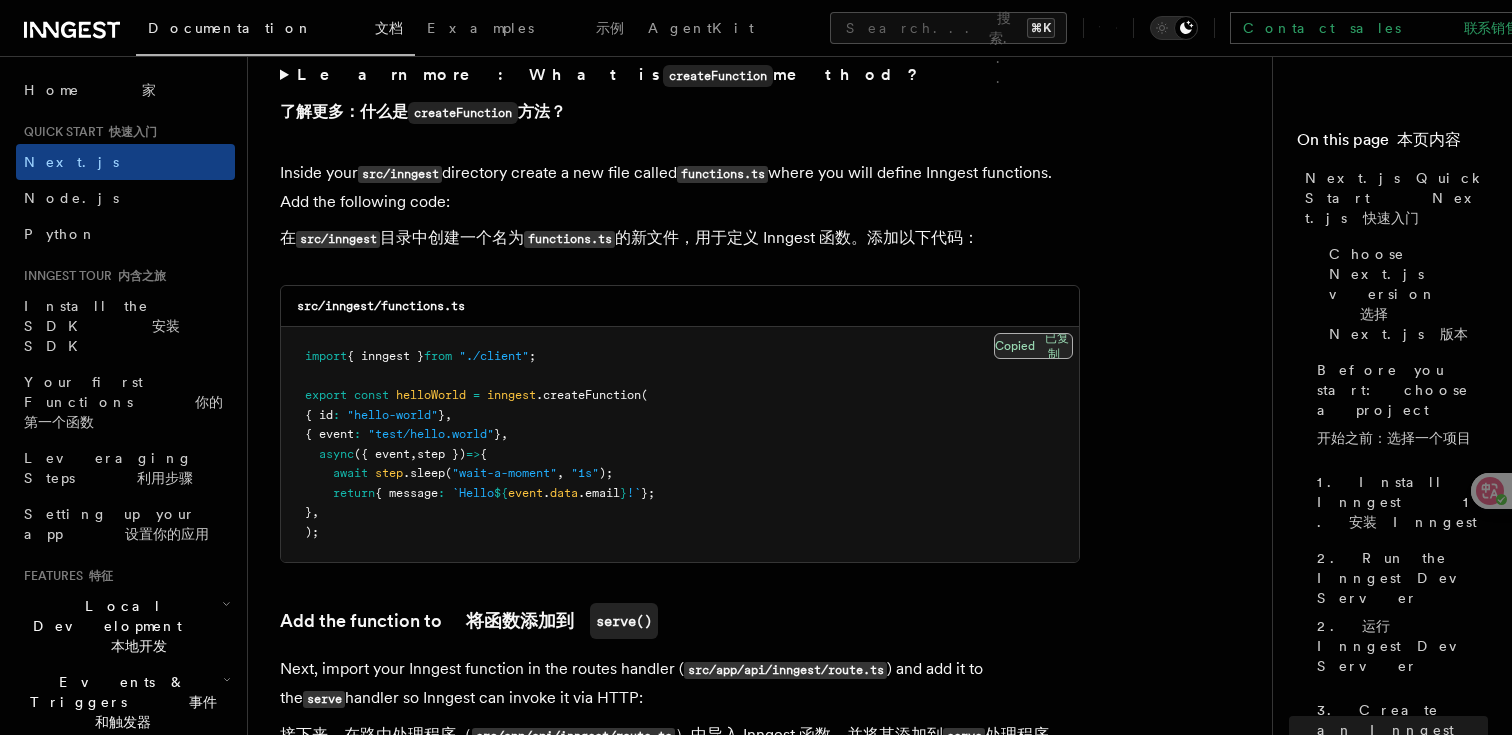 type 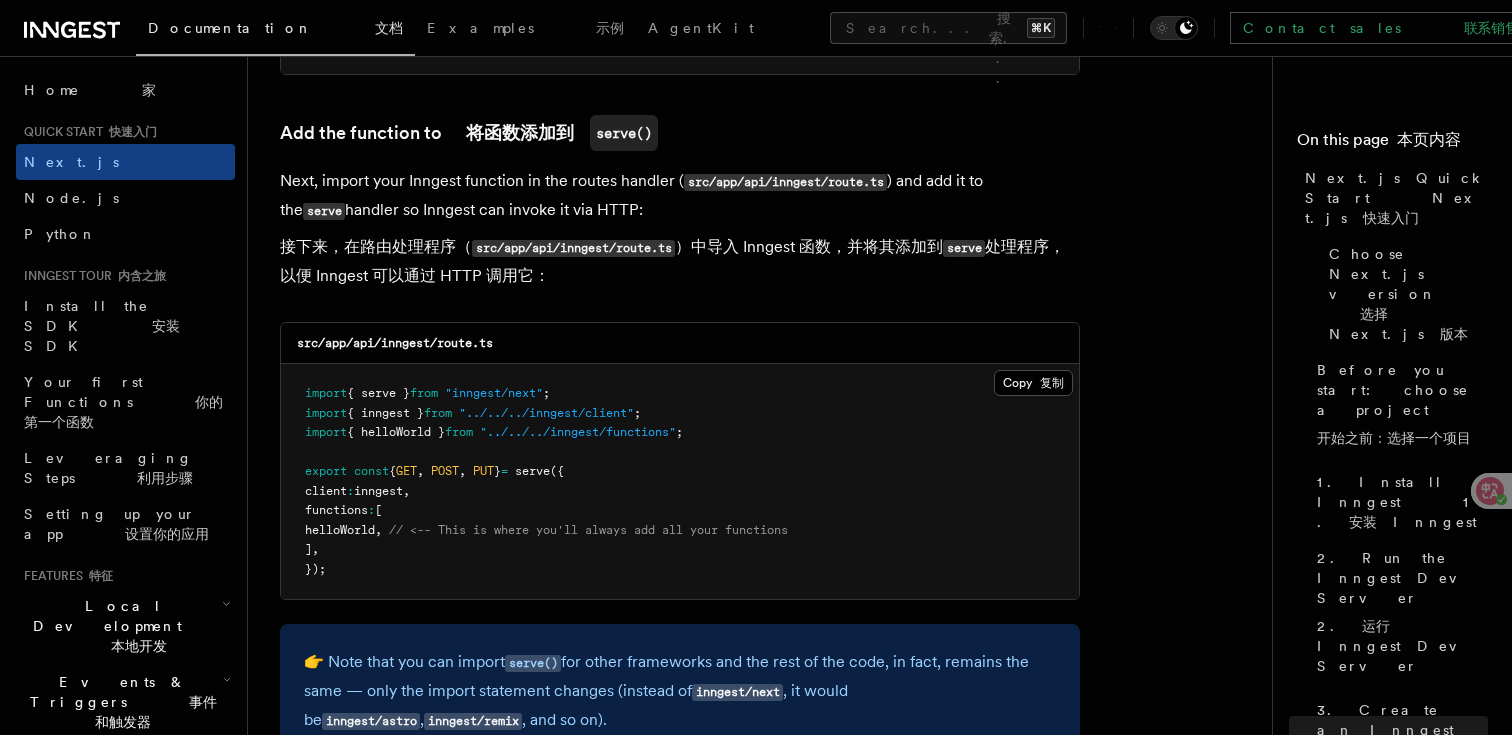 scroll, scrollTop: 5172, scrollLeft: 0, axis: vertical 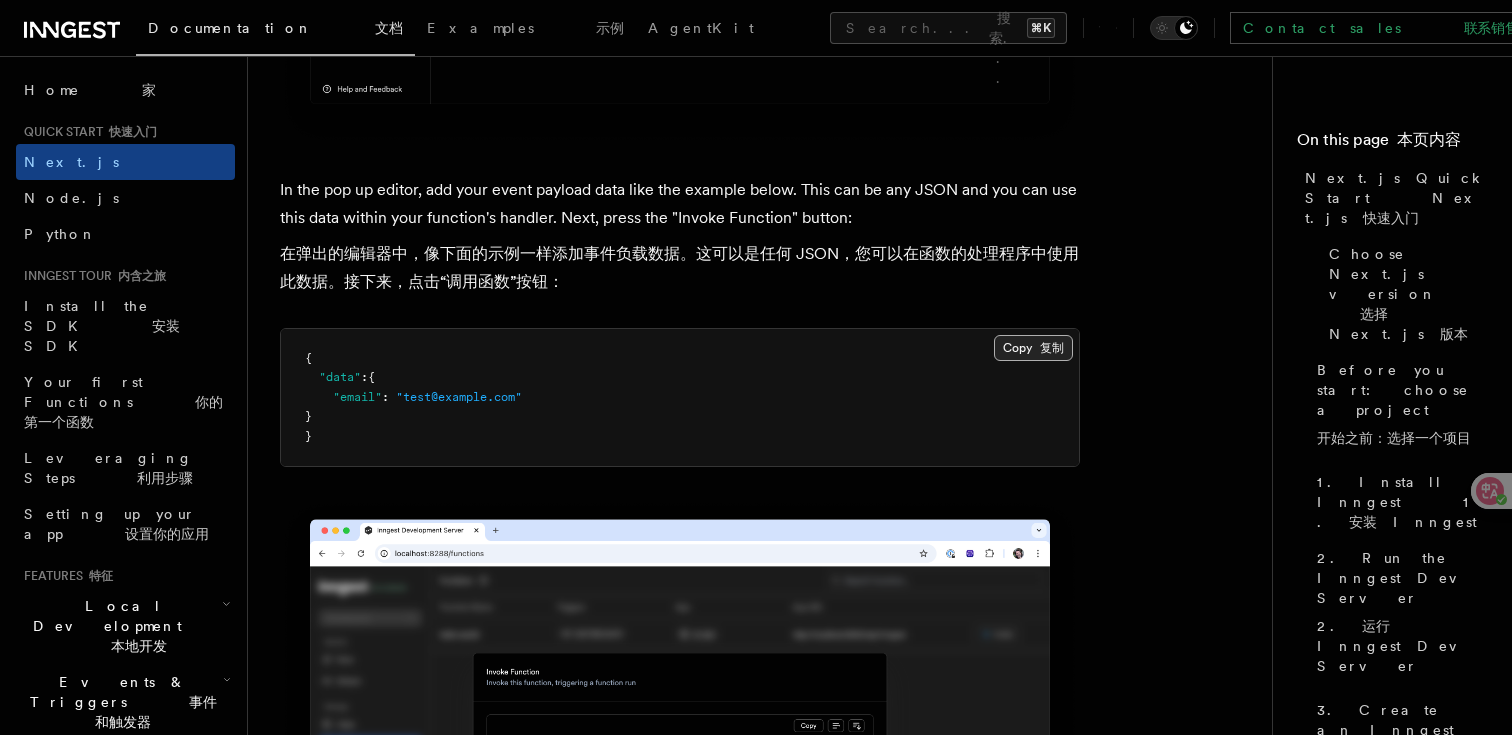 click on "Copy    复制 Copied    已复制" at bounding box center (1033, 348) 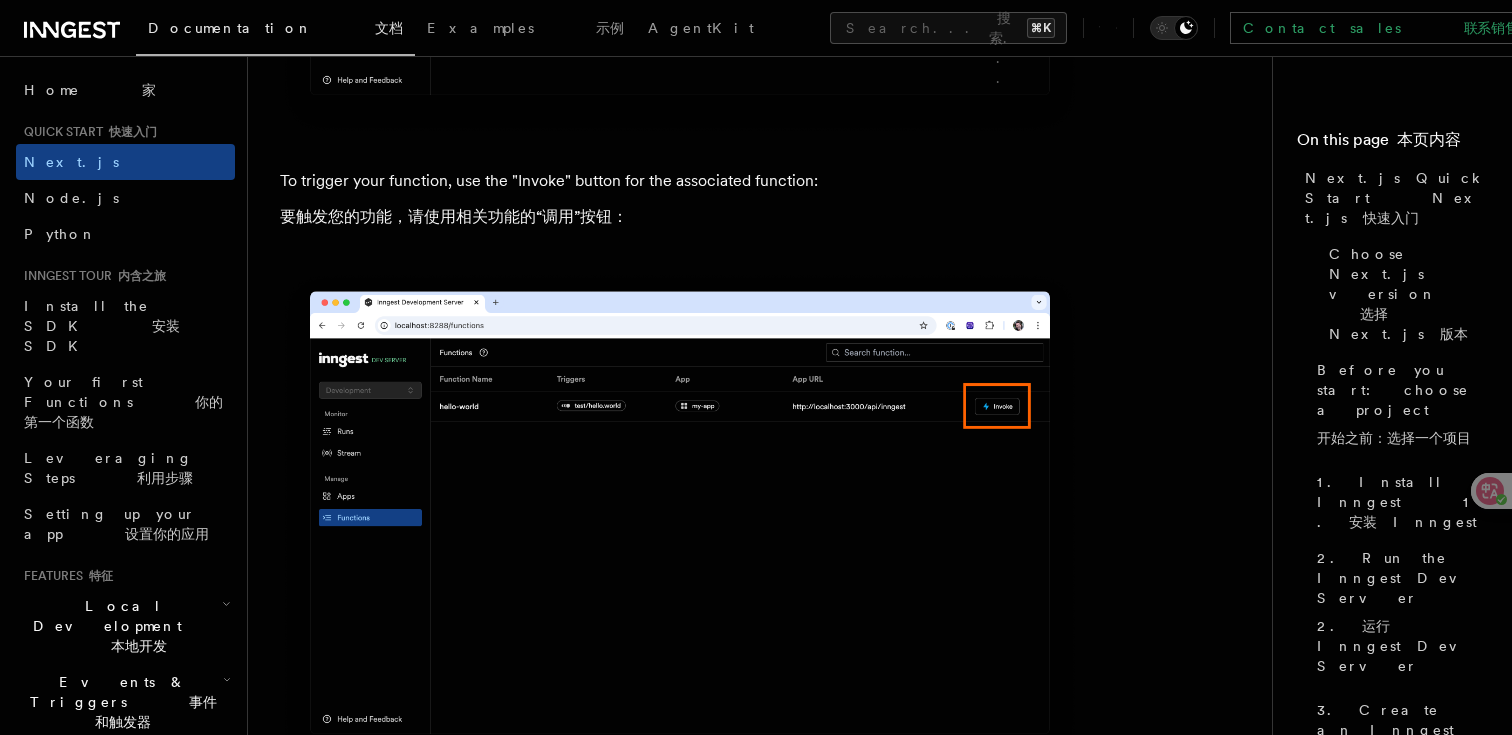 scroll, scrollTop: 6966, scrollLeft: 0, axis: vertical 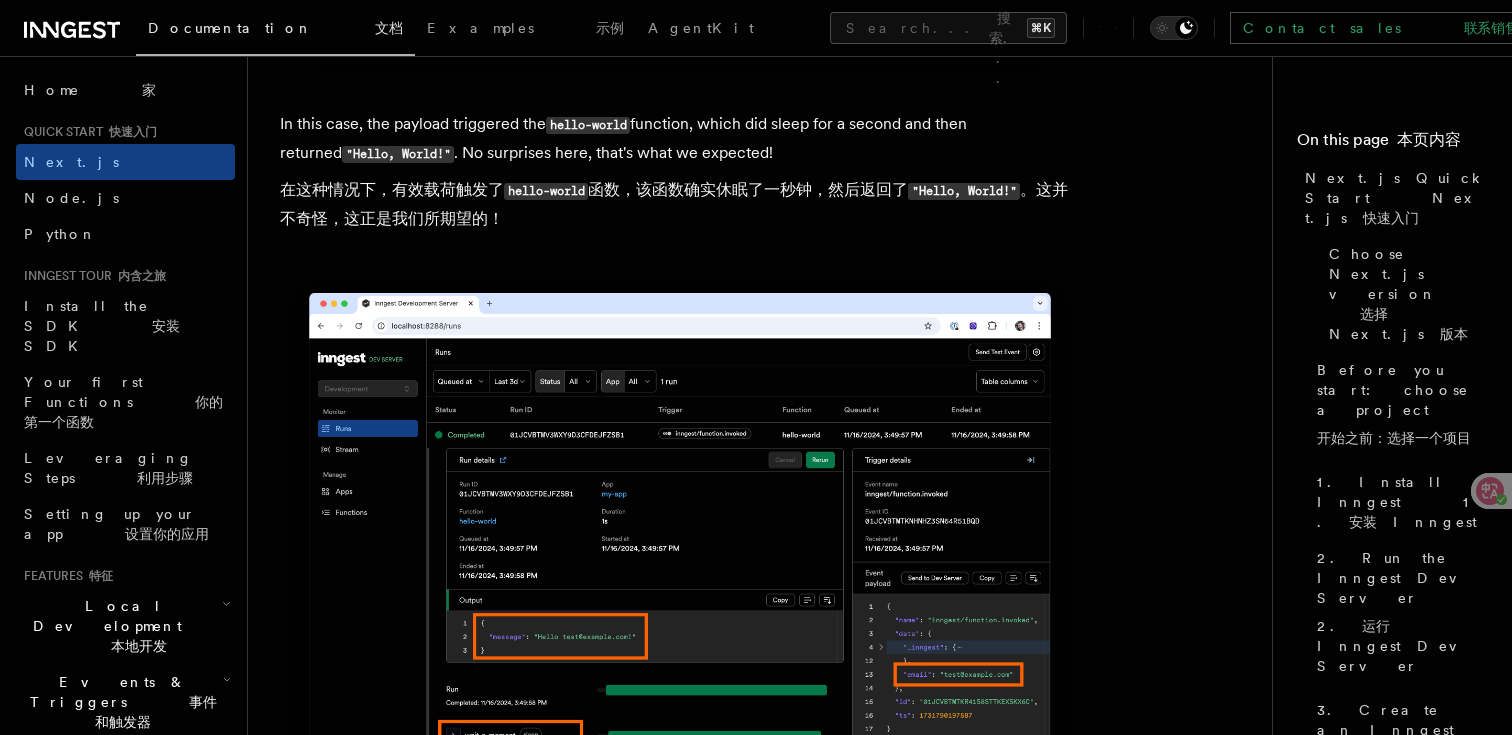 click on "Sign Up    报名" at bounding box center [1678, 28] 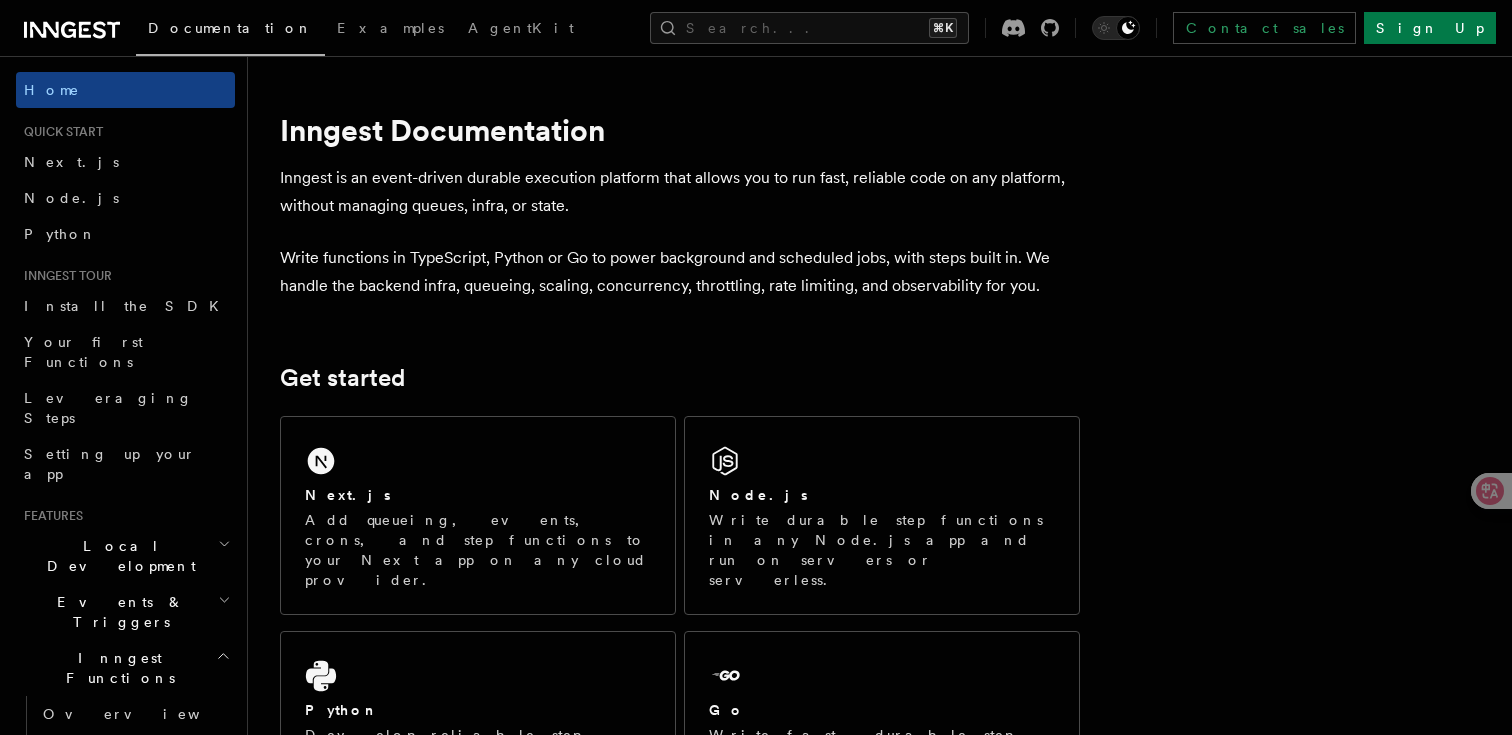 scroll, scrollTop: 267, scrollLeft: 0, axis: vertical 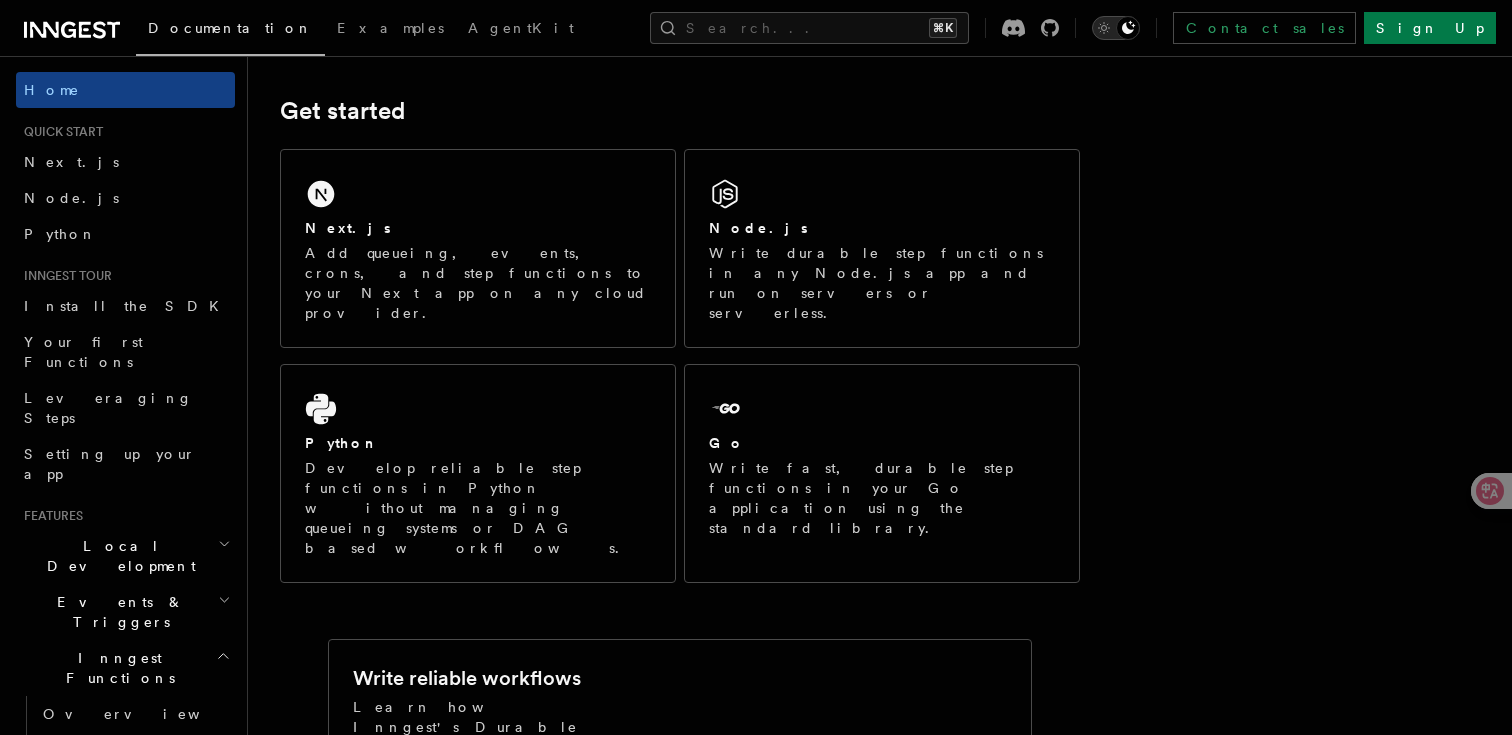 click 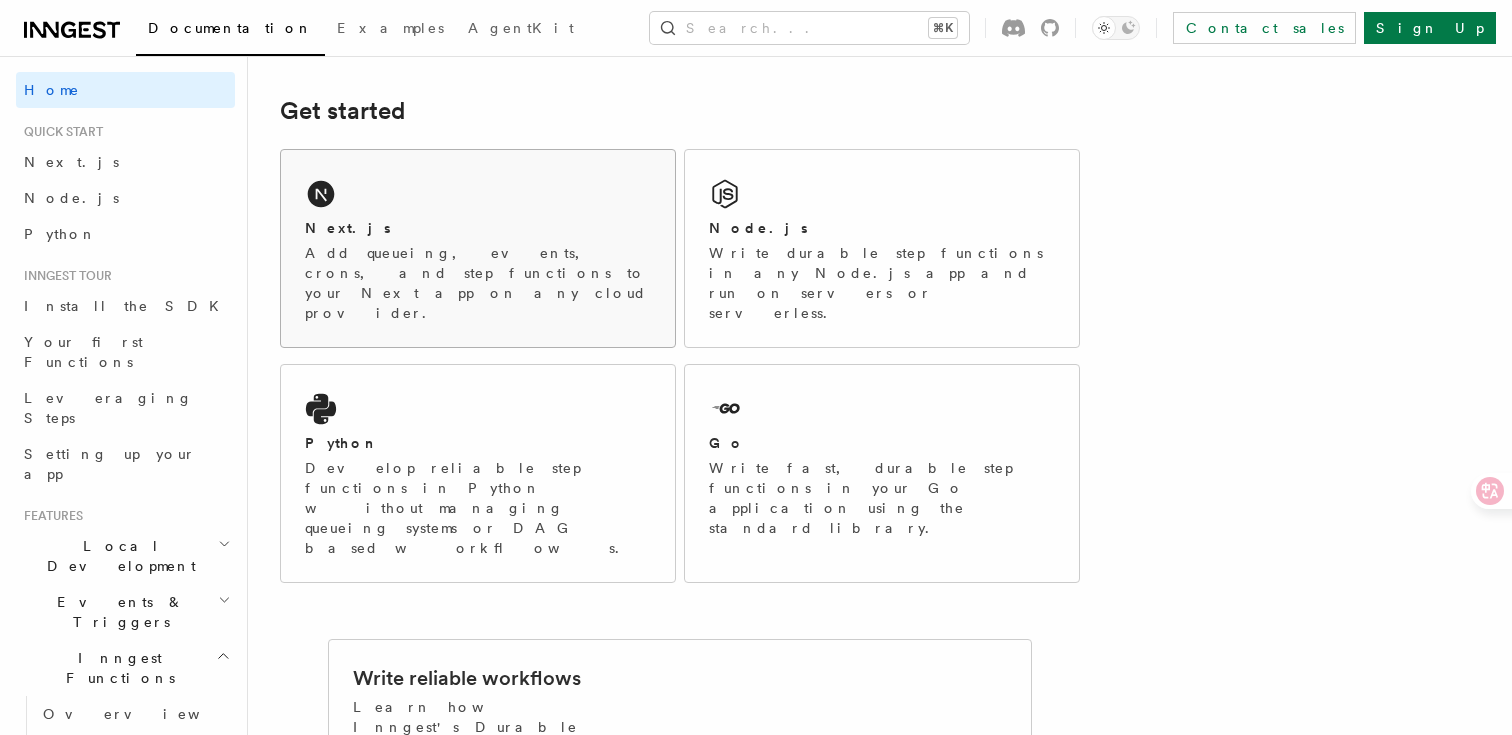 click on "Next.js" at bounding box center [478, 228] 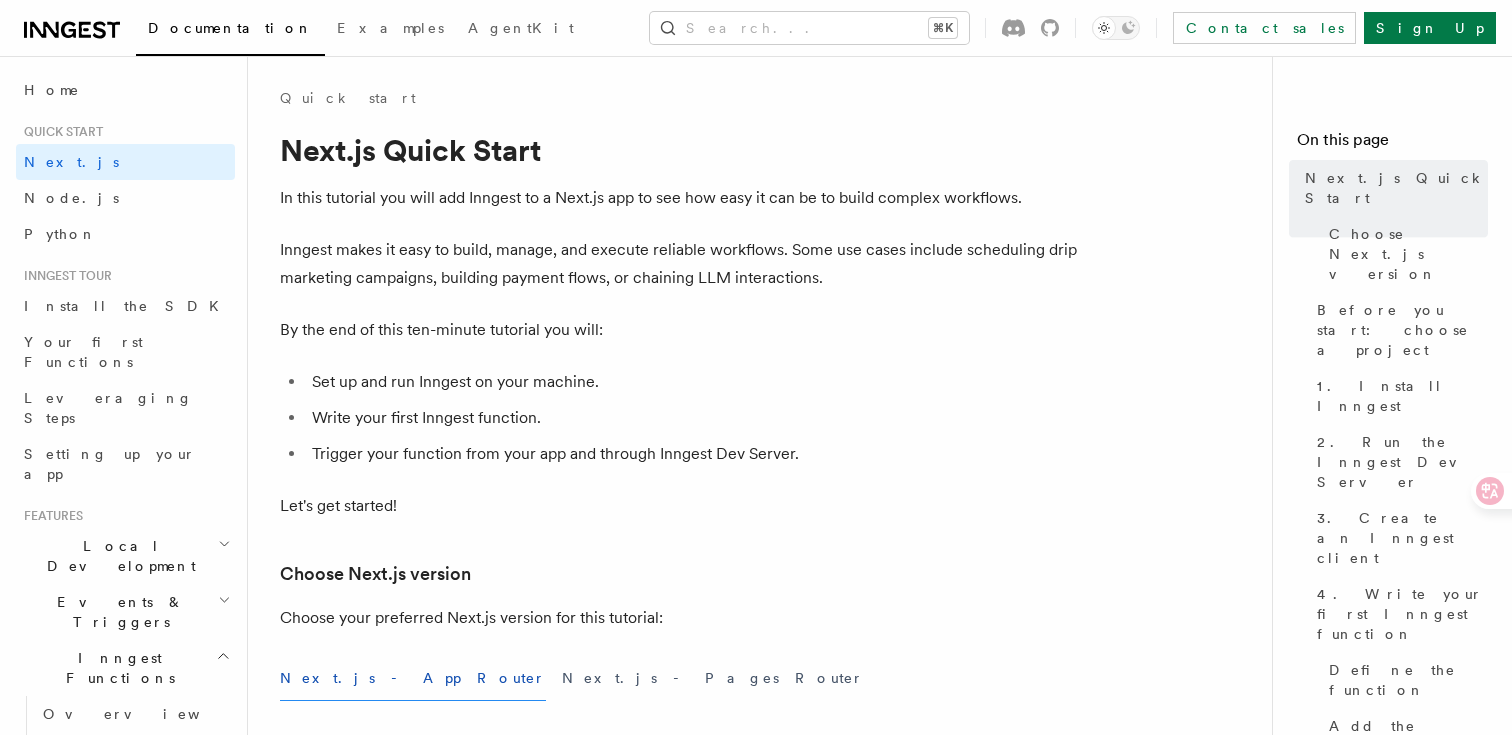 scroll, scrollTop: 1208, scrollLeft: 0, axis: vertical 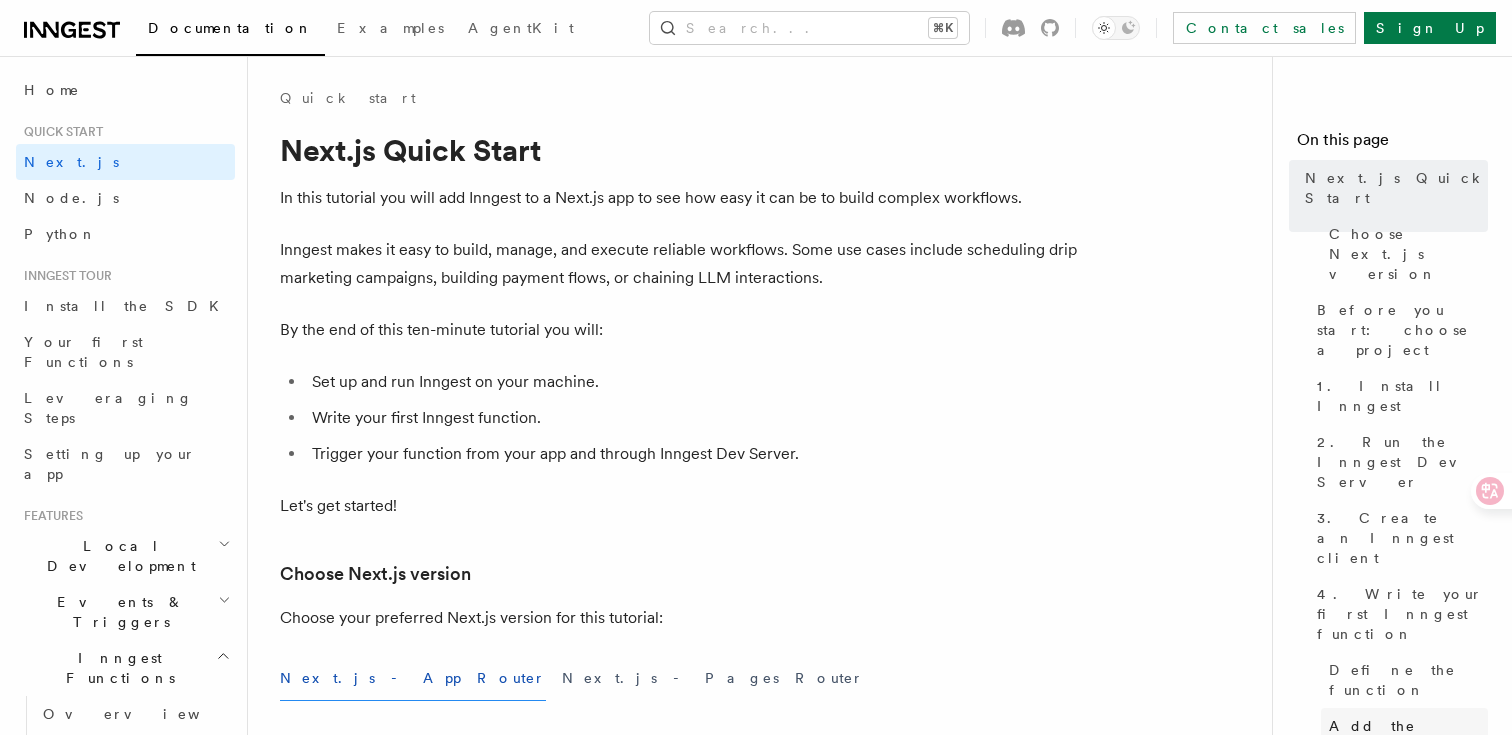 click on "Add the function to serve()" at bounding box center (1408, 746) 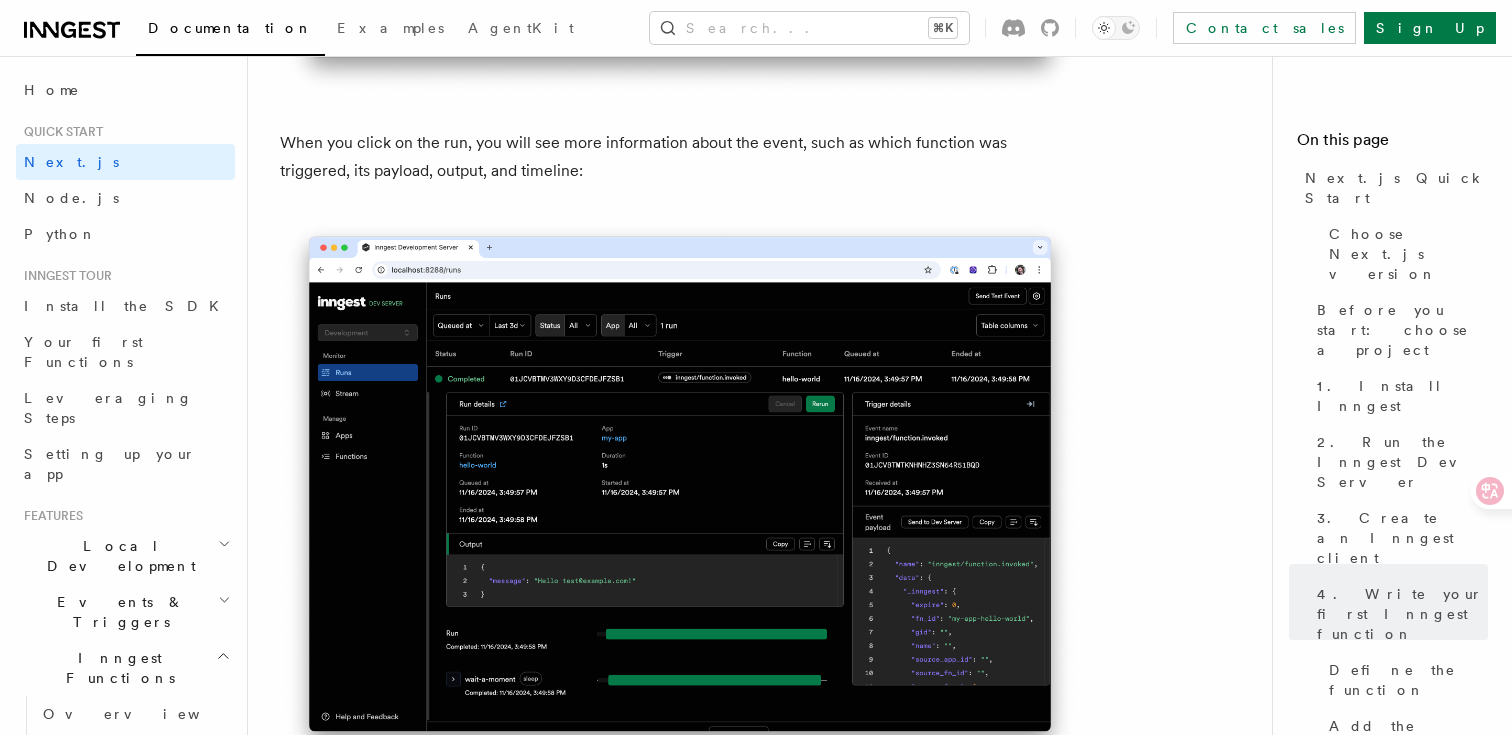 scroll, scrollTop: 7946, scrollLeft: 0, axis: vertical 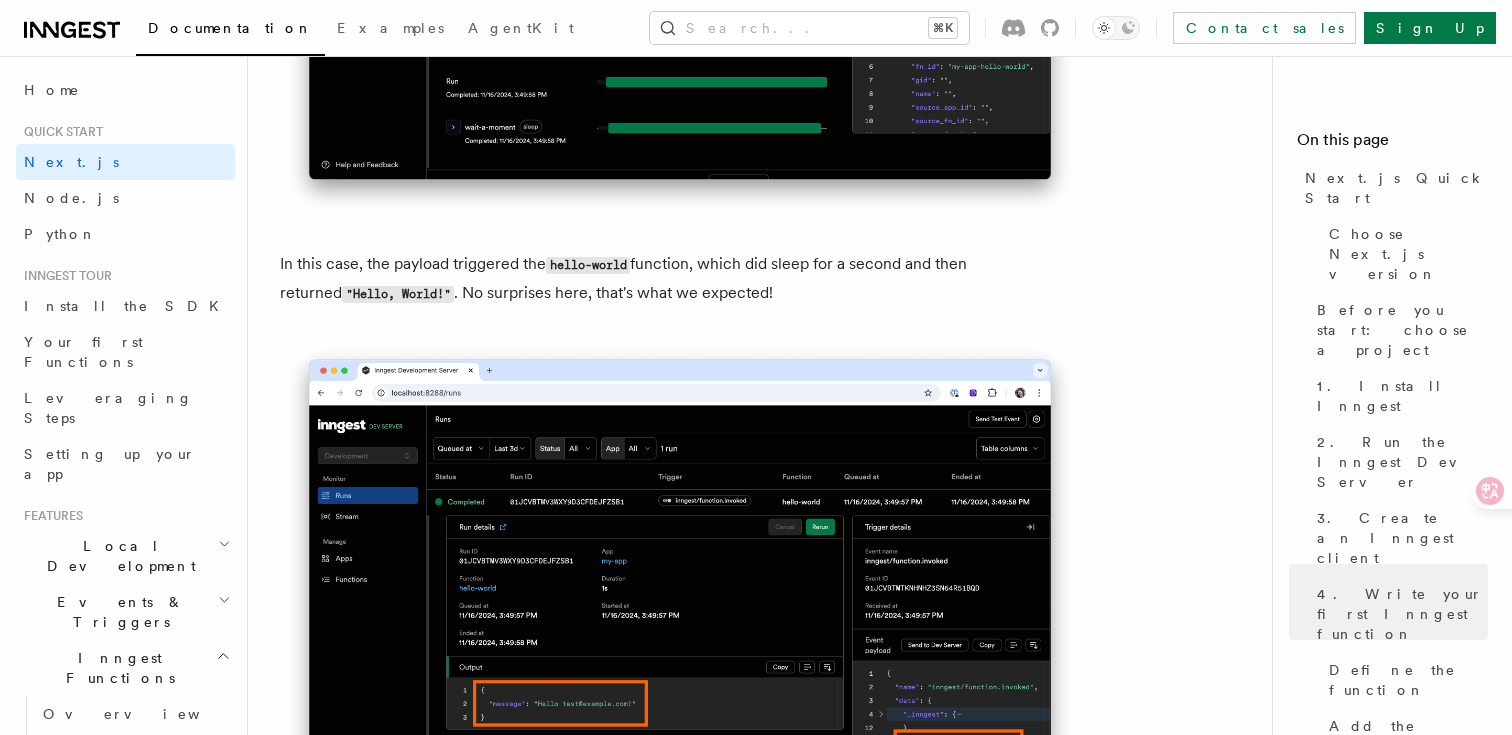 click on "6. Trigger from code" at bounding box center (1402, 928) 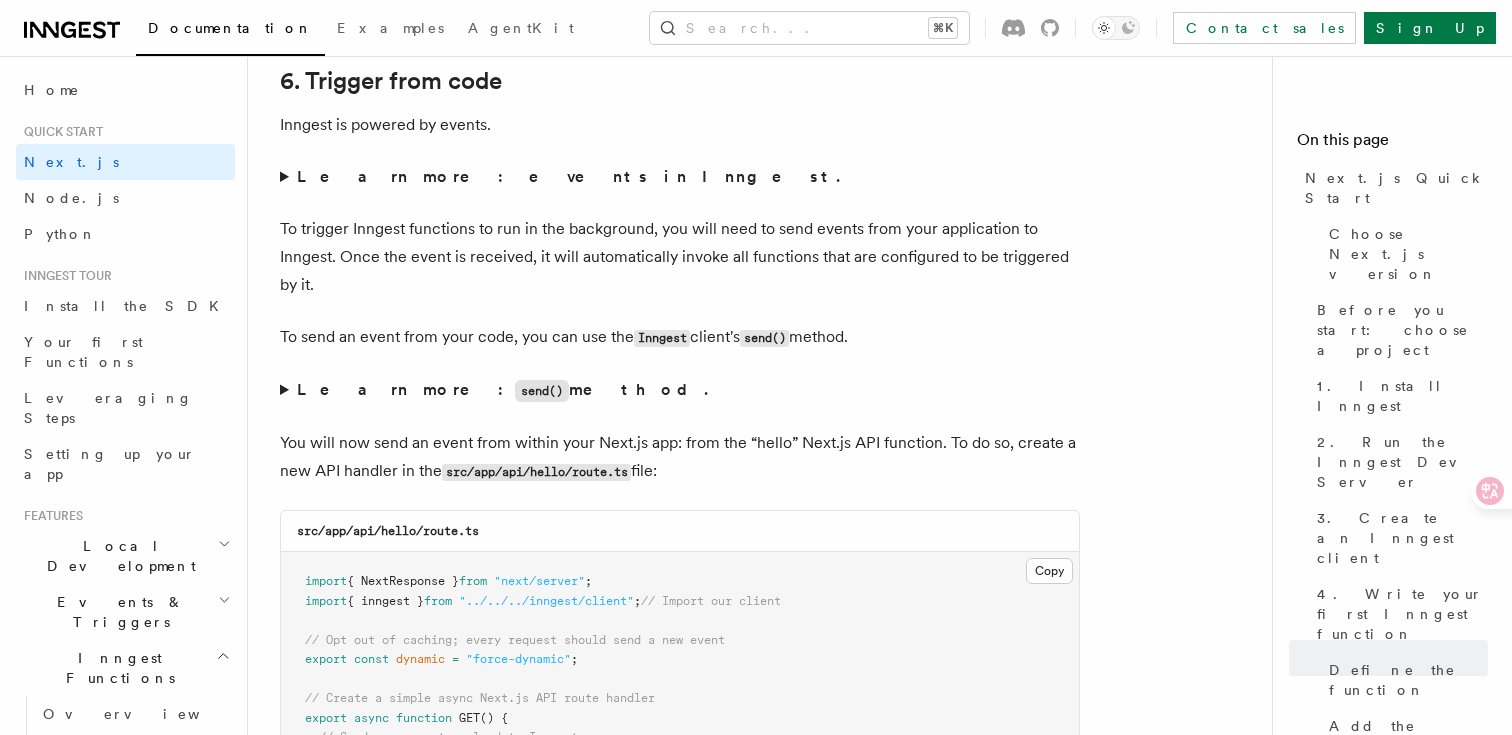 scroll, scrollTop: 10165, scrollLeft: 0, axis: vertical 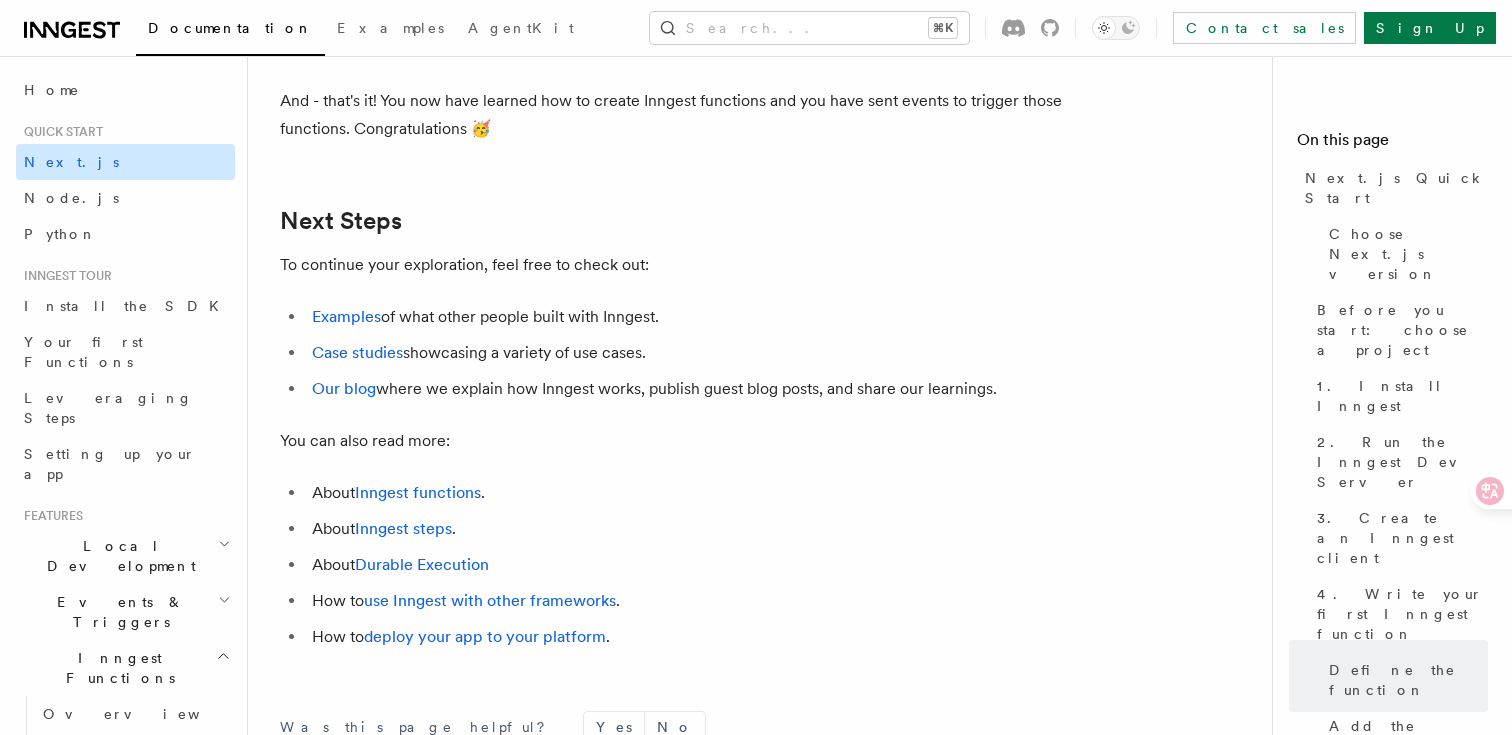 click on "Next.js" at bounding box center (125, 162) 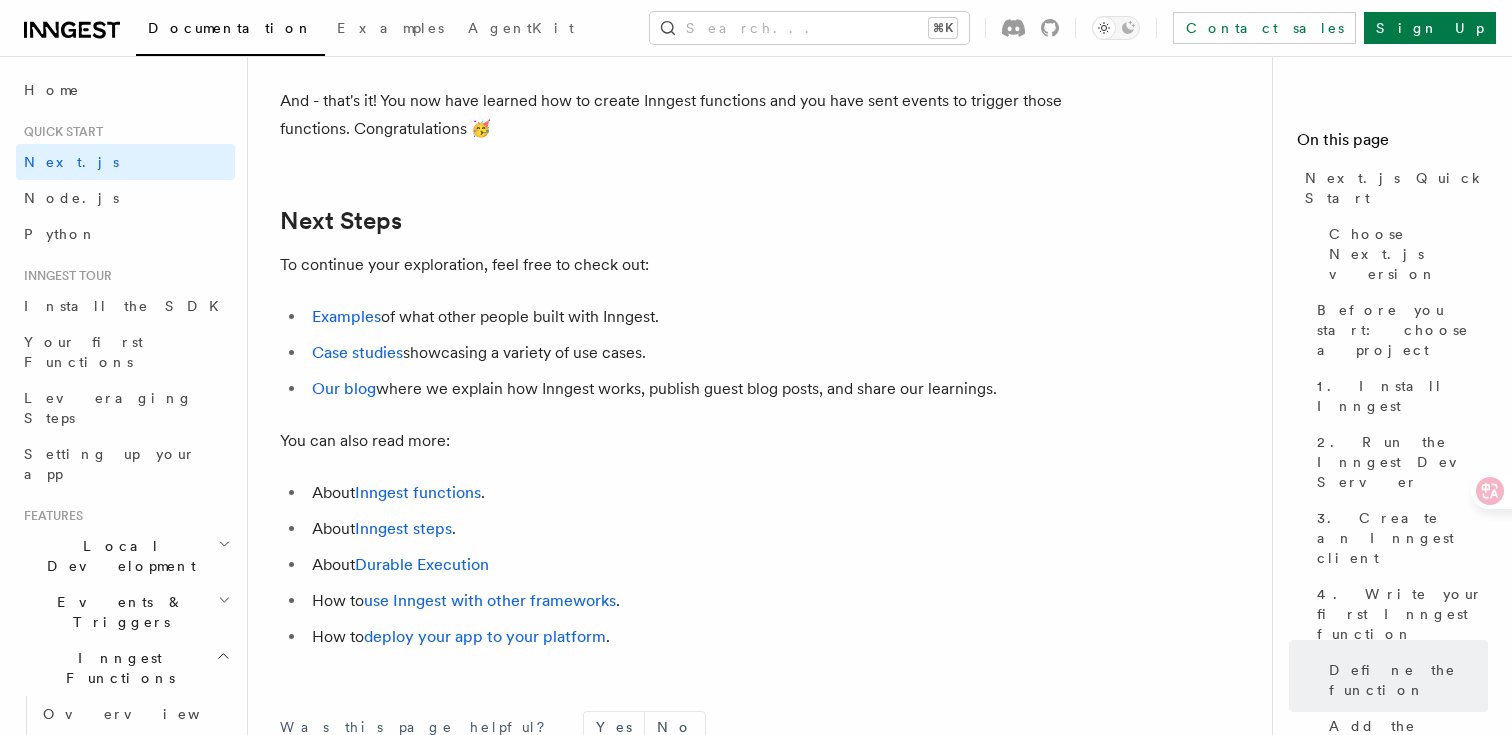 scroll, scrollTop: 0, scrollLeft: 0, axis: both 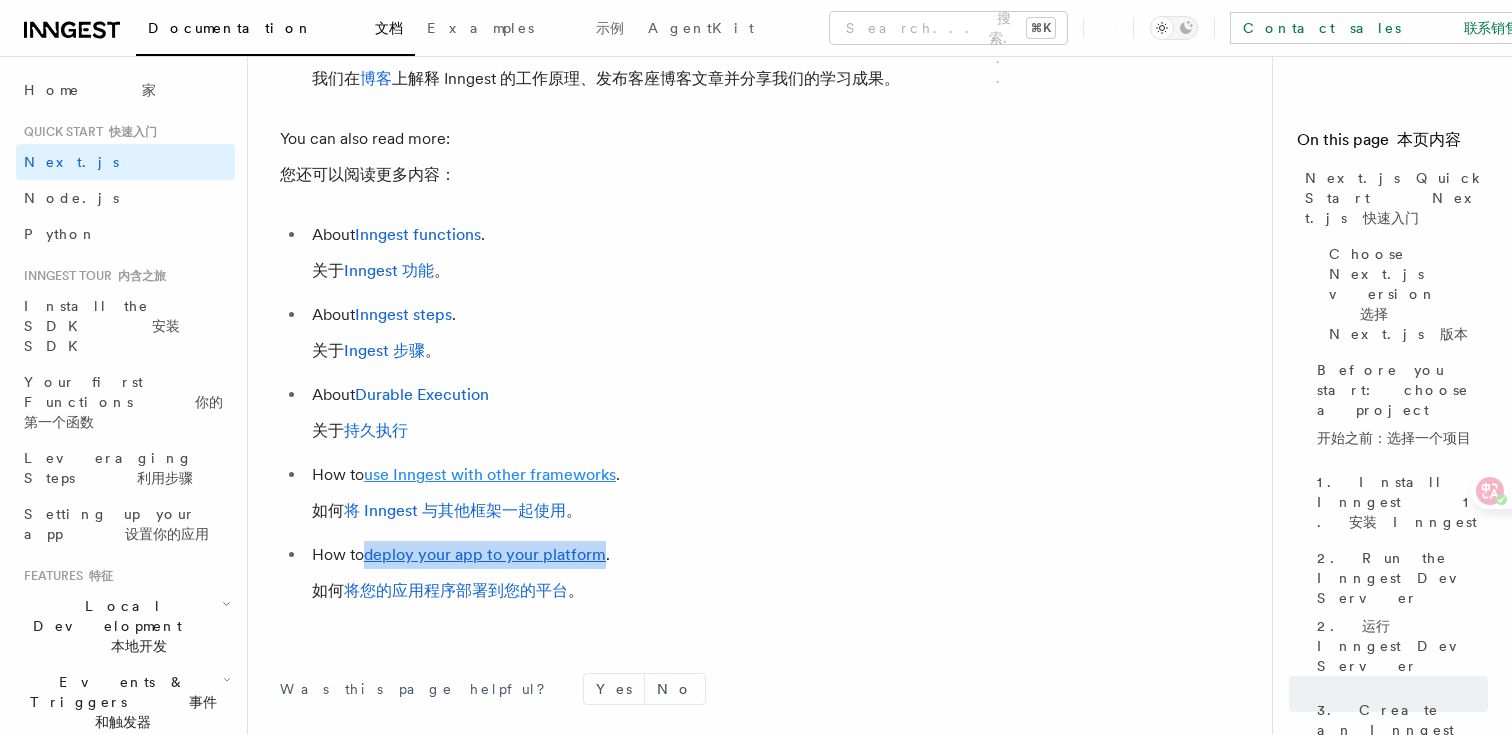 click on "use Inngest with other frameworks" at bounding box center (490, 474) 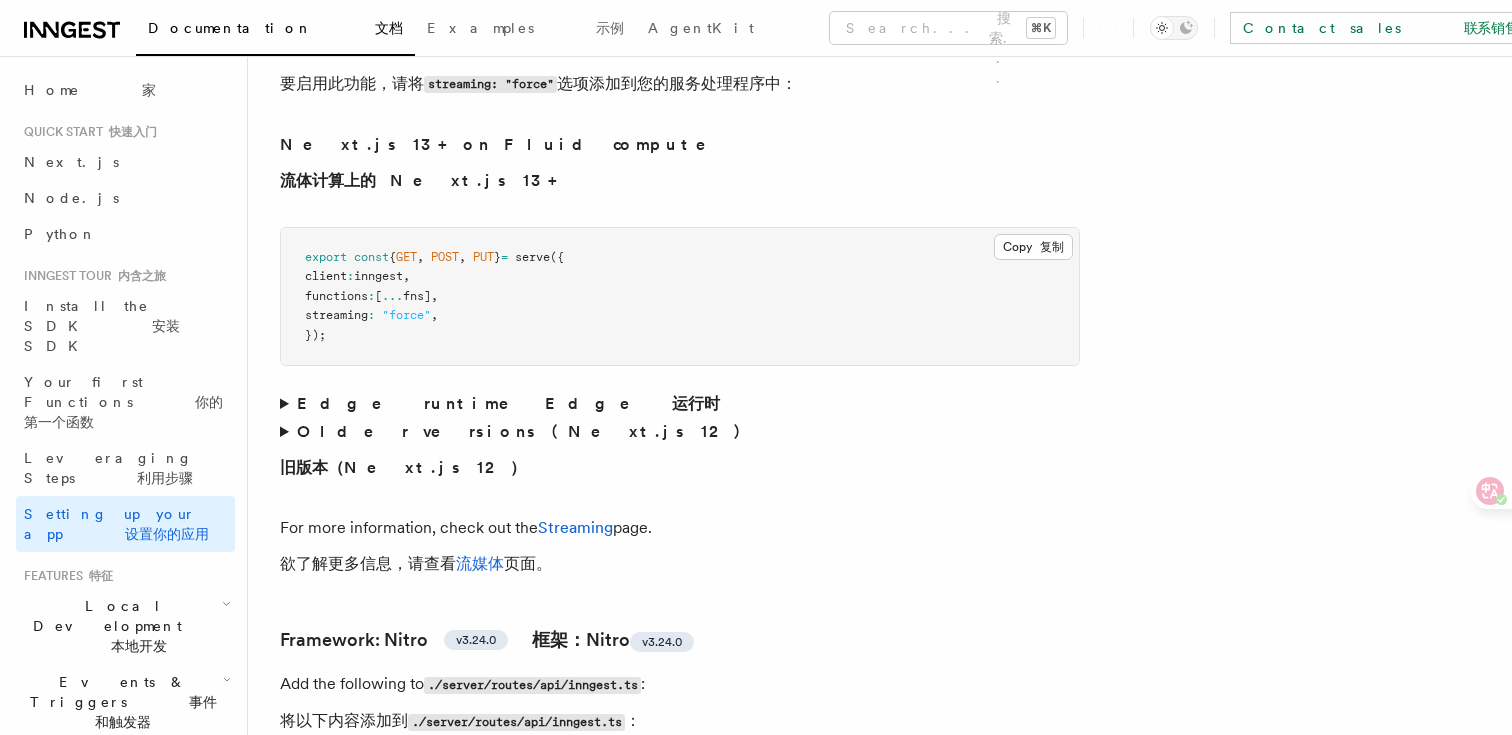 scroll, scrollTop: 15991, scrollLeft: 0, axis: vertical 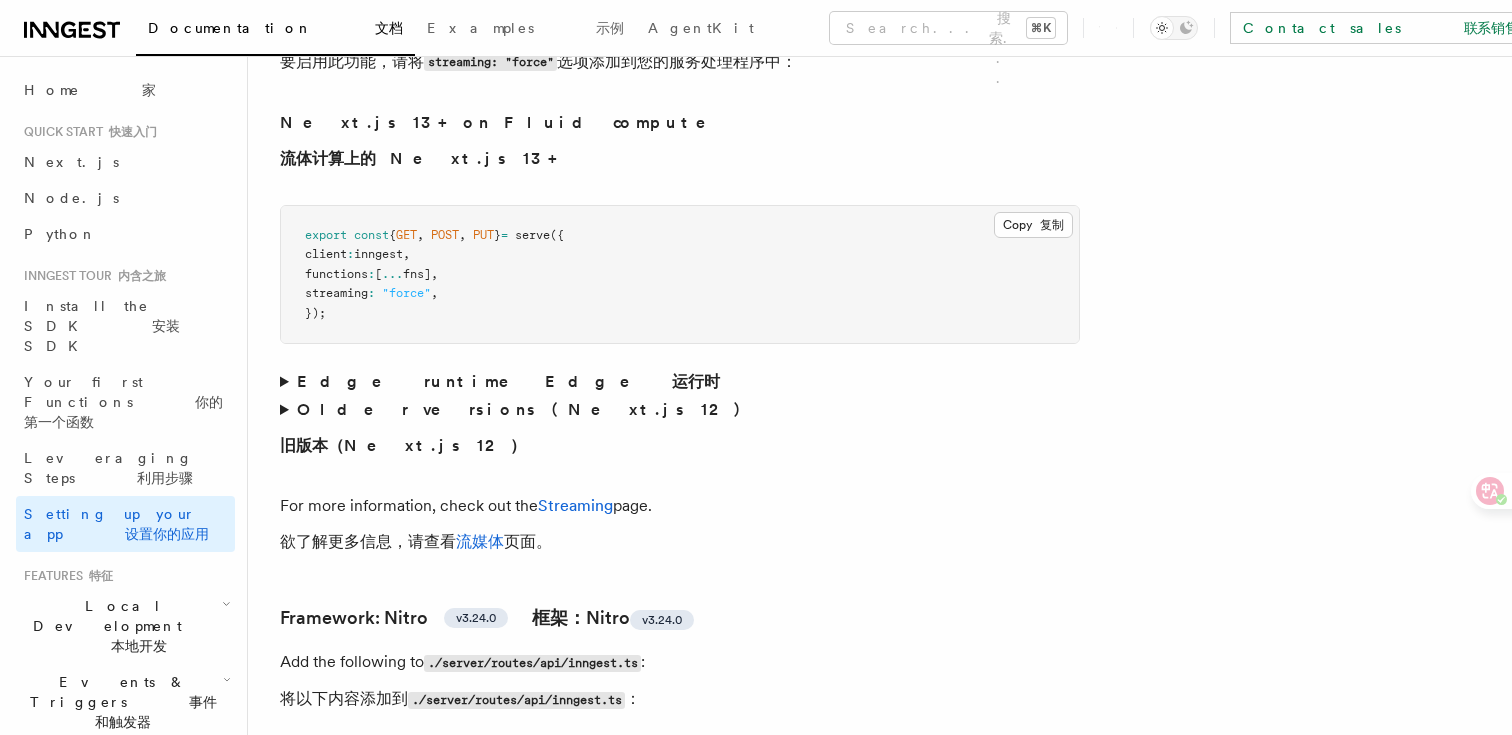 click on "Edge 运行时" at bounding box center (632, 381) 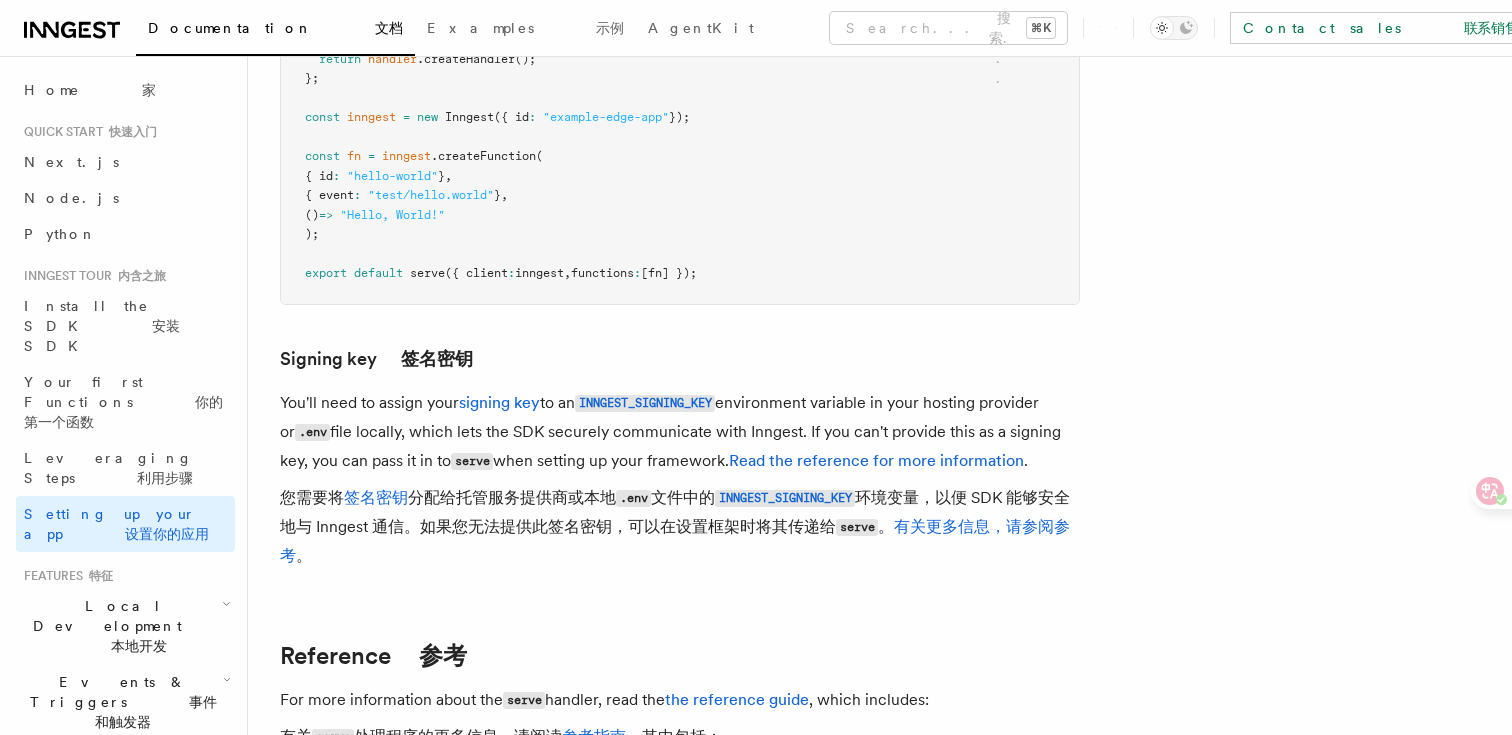scroll, scrollTop: 21853, scrollLeft: 0, axis: vertical 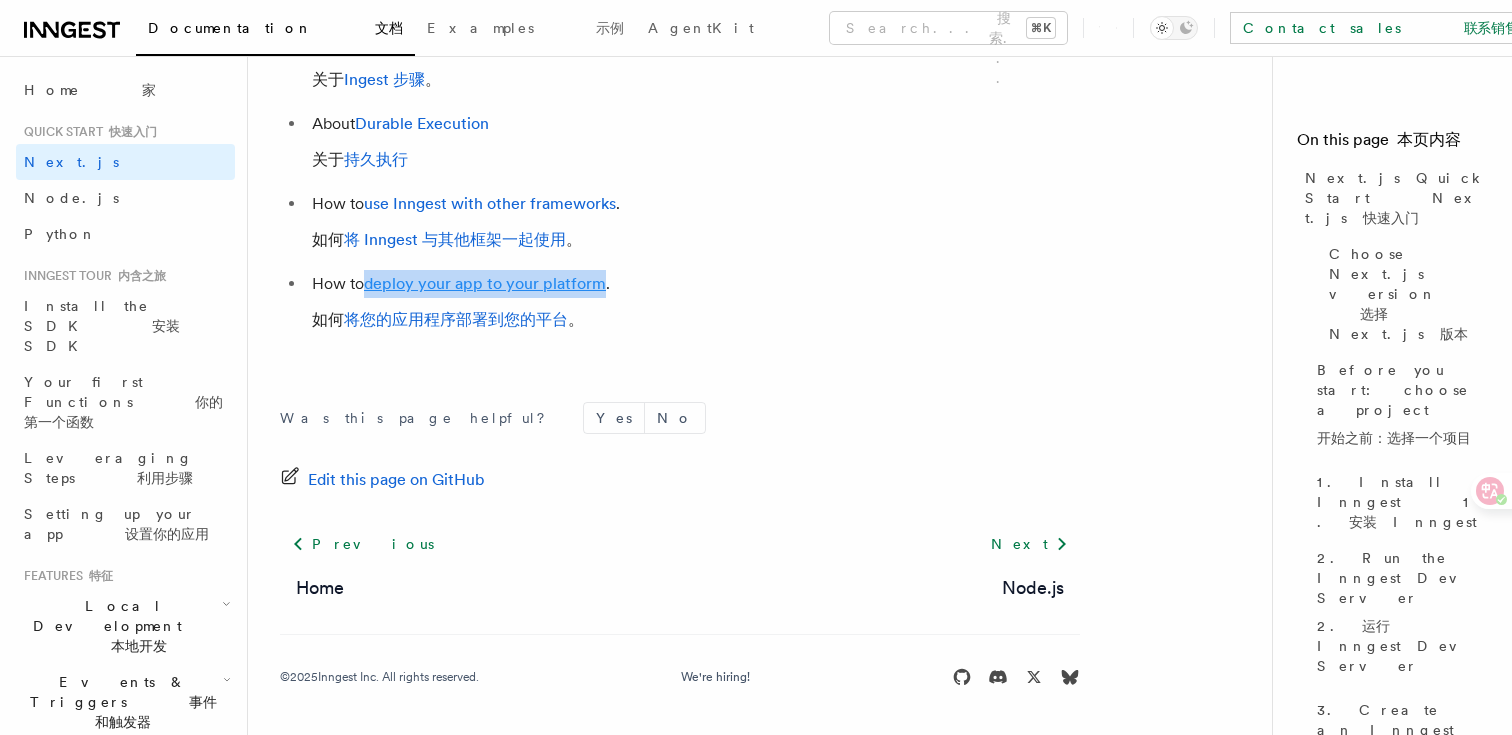 click on "deploy your app to your platform" at bounding box center [485, 283] 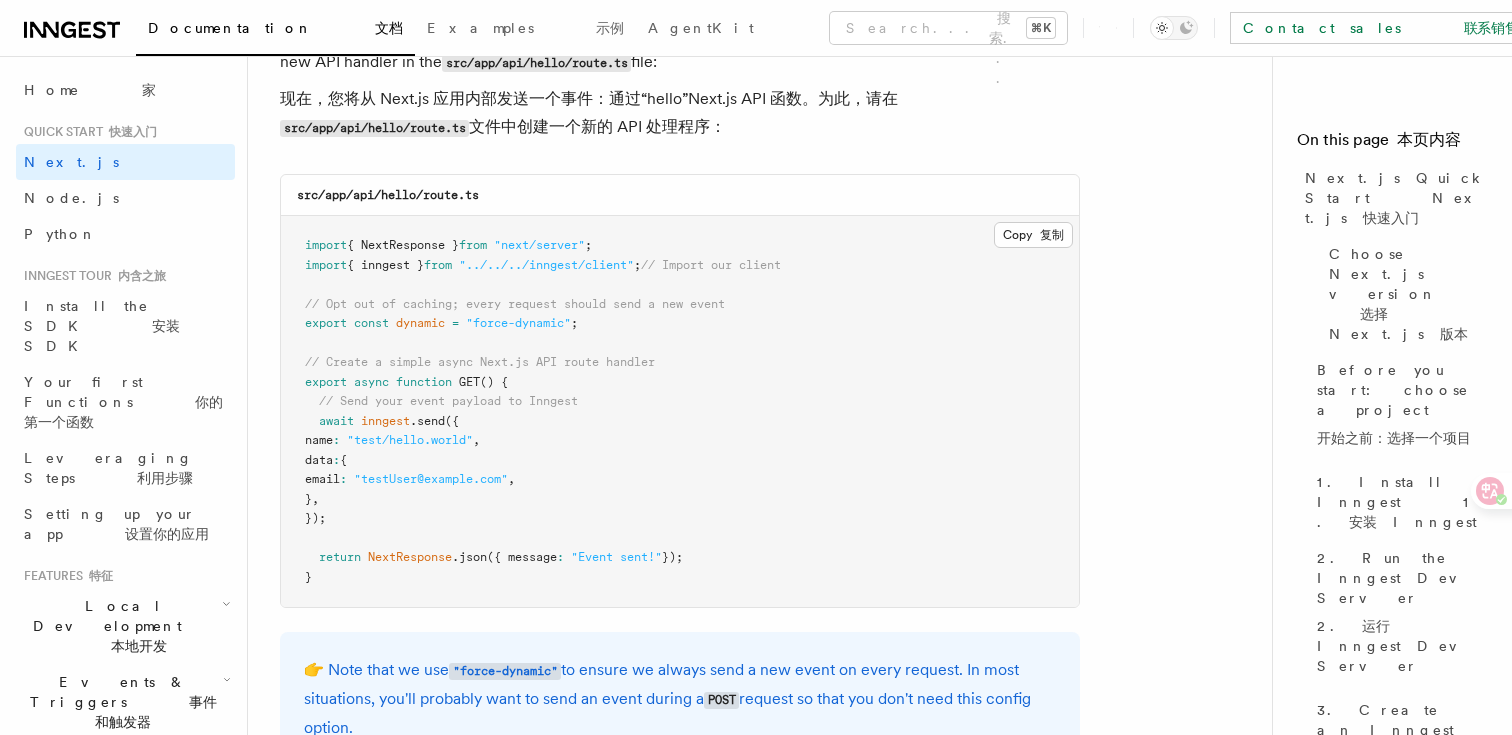 scroll, scrollTop: 10977, scrollLeft: 0, axis: vertical 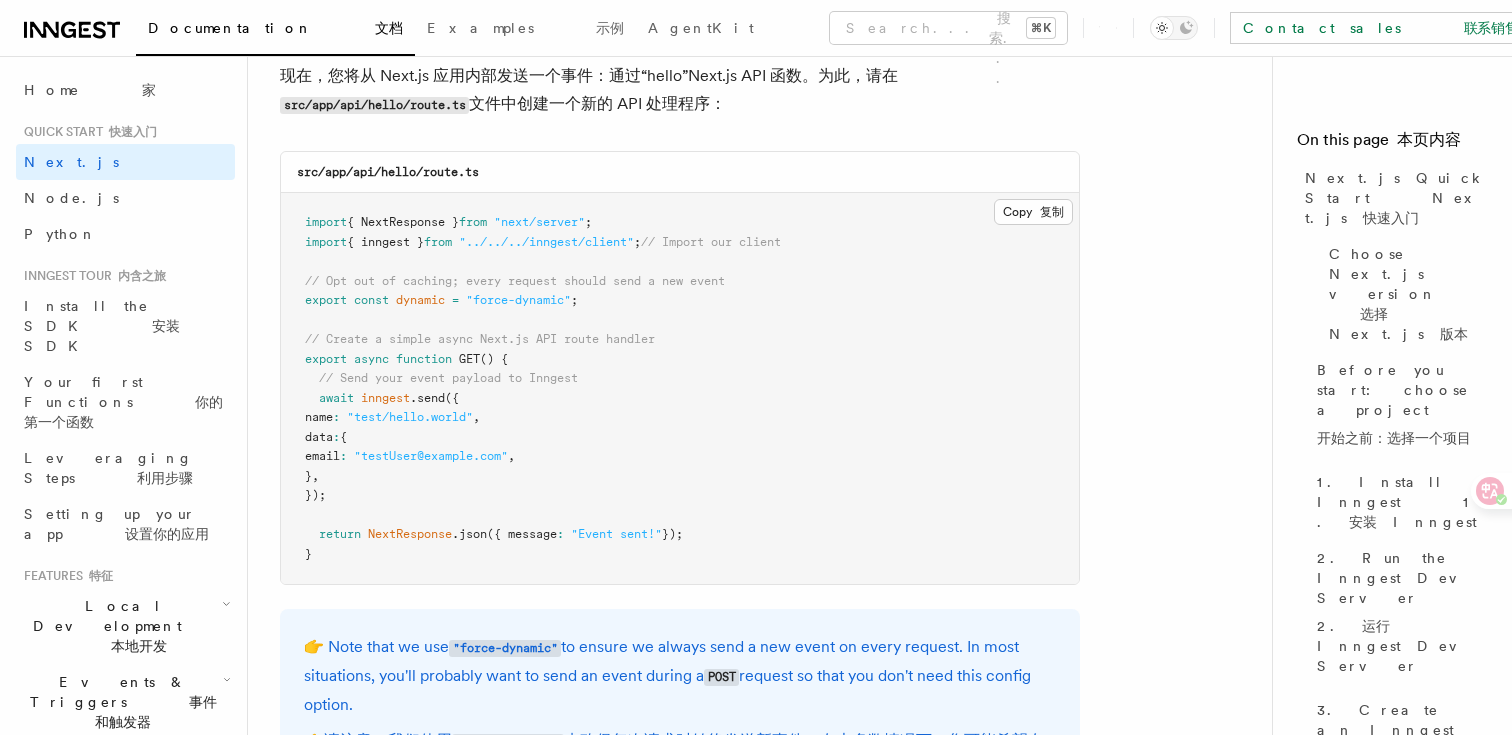drag, startPoint x: 350, startPoint y: 515, endPoint x: 303, endPoint y: 417, distance: 108.68762 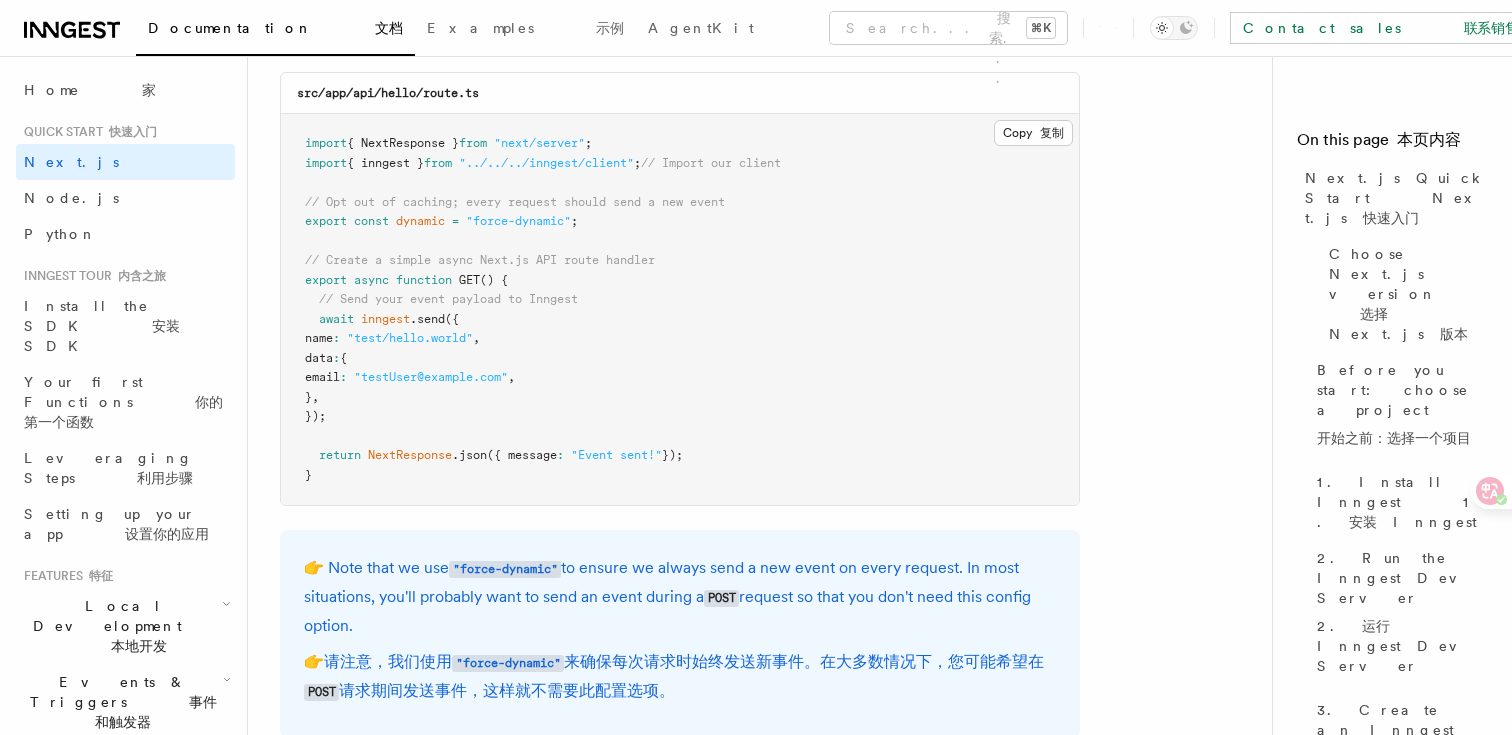 scroll, scrollTop: 11035, scrollLeft: 0, axis: vertical 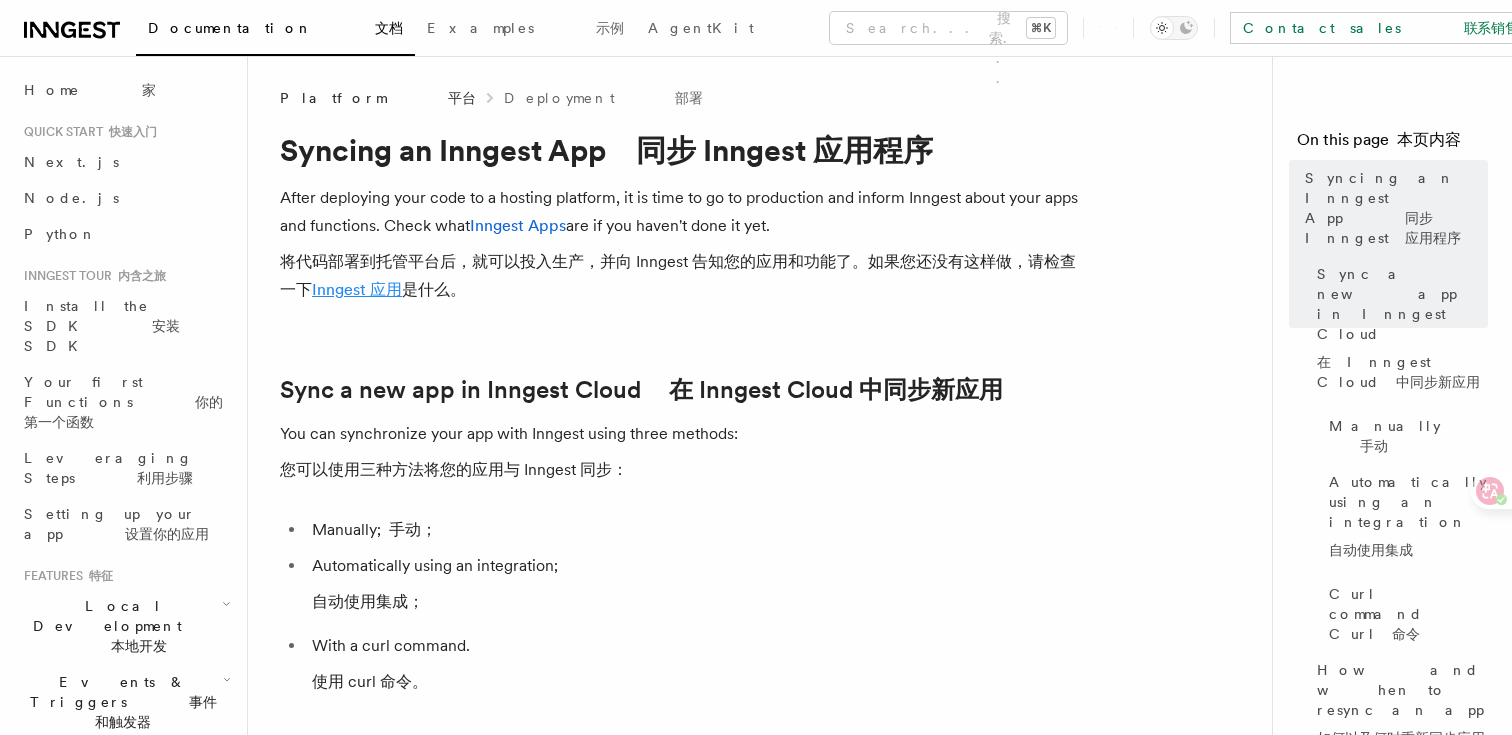 click on "Inngest 应用" at bounding box center [357, 289] 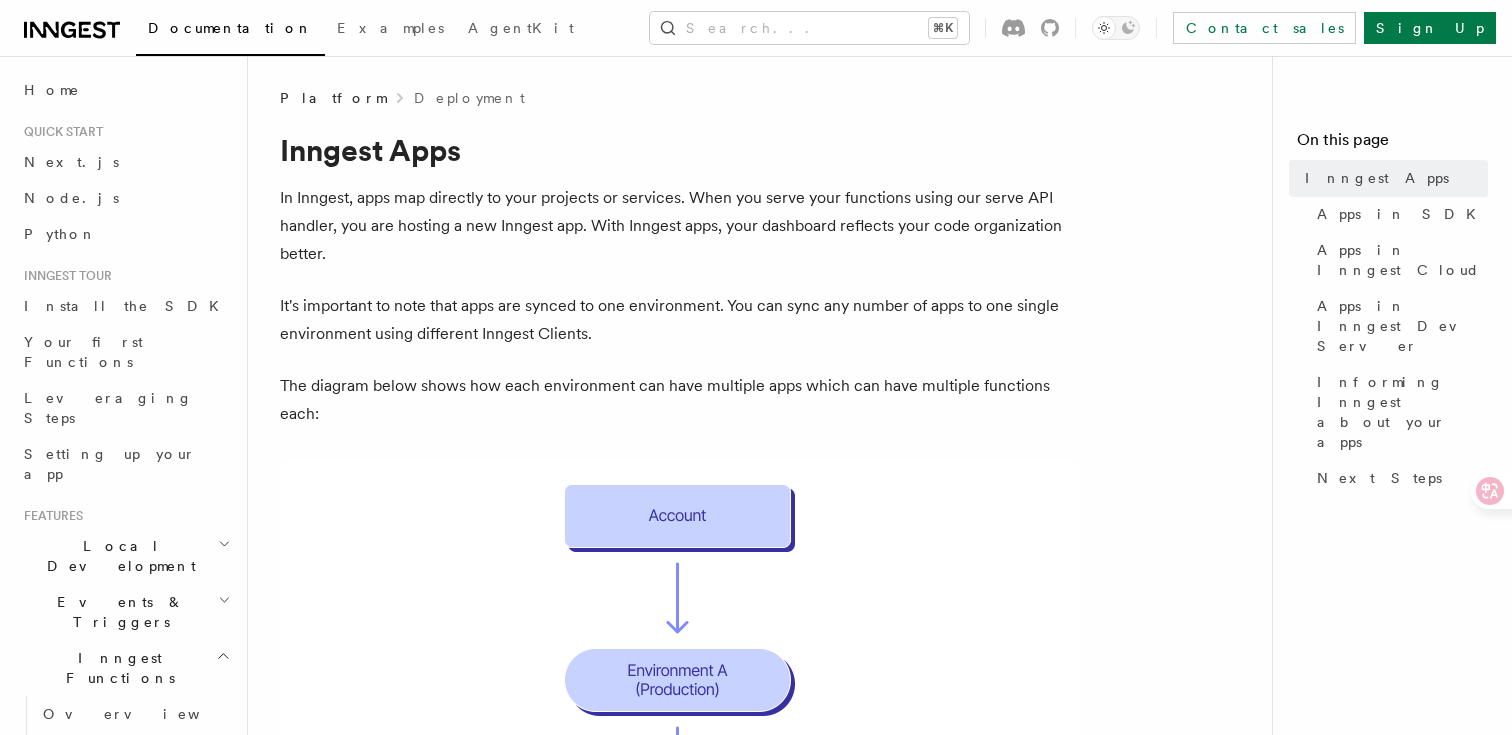 scroll, scrollTop: 0, scrollLeft: 0, axis: both 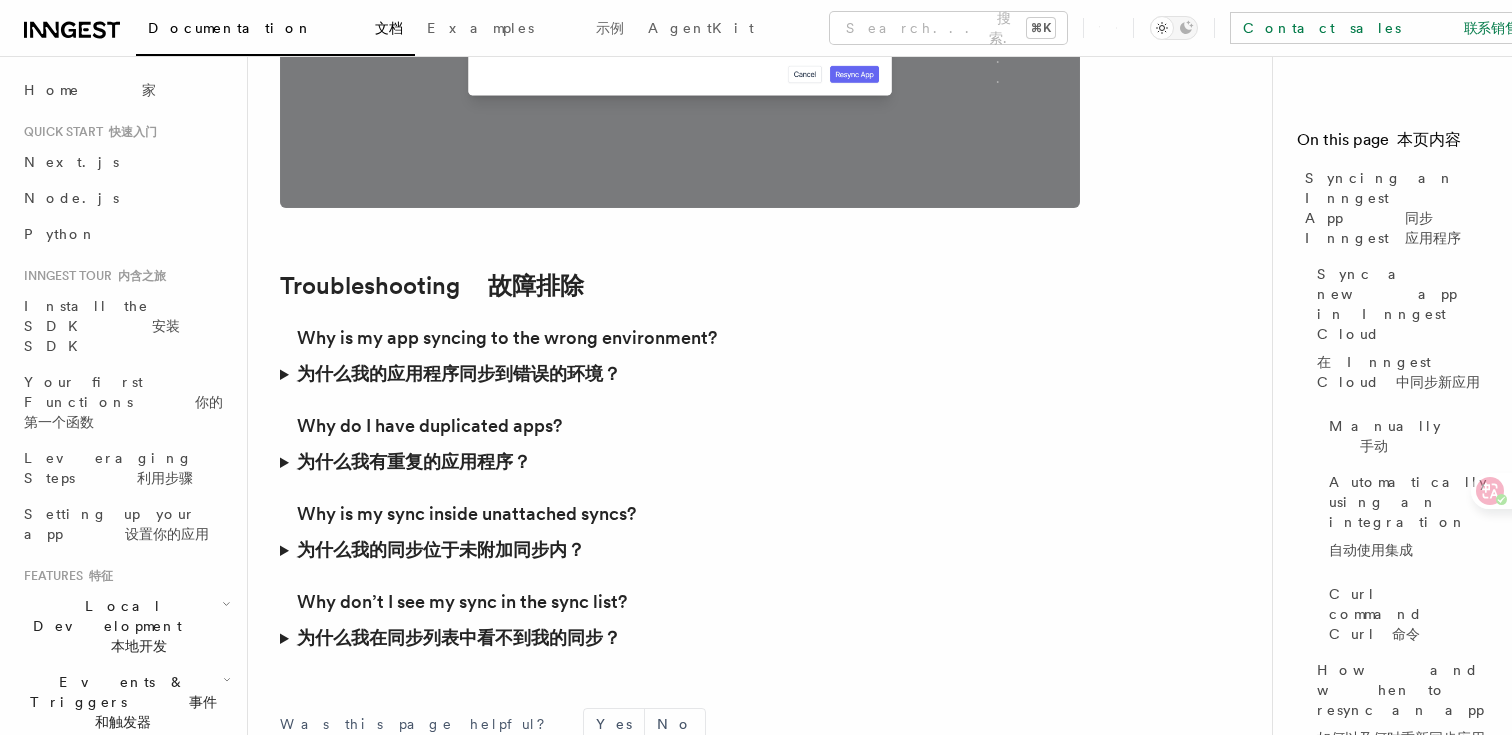 click on "为什么我有重复的应用程序？" at bounding box center (414, 461) 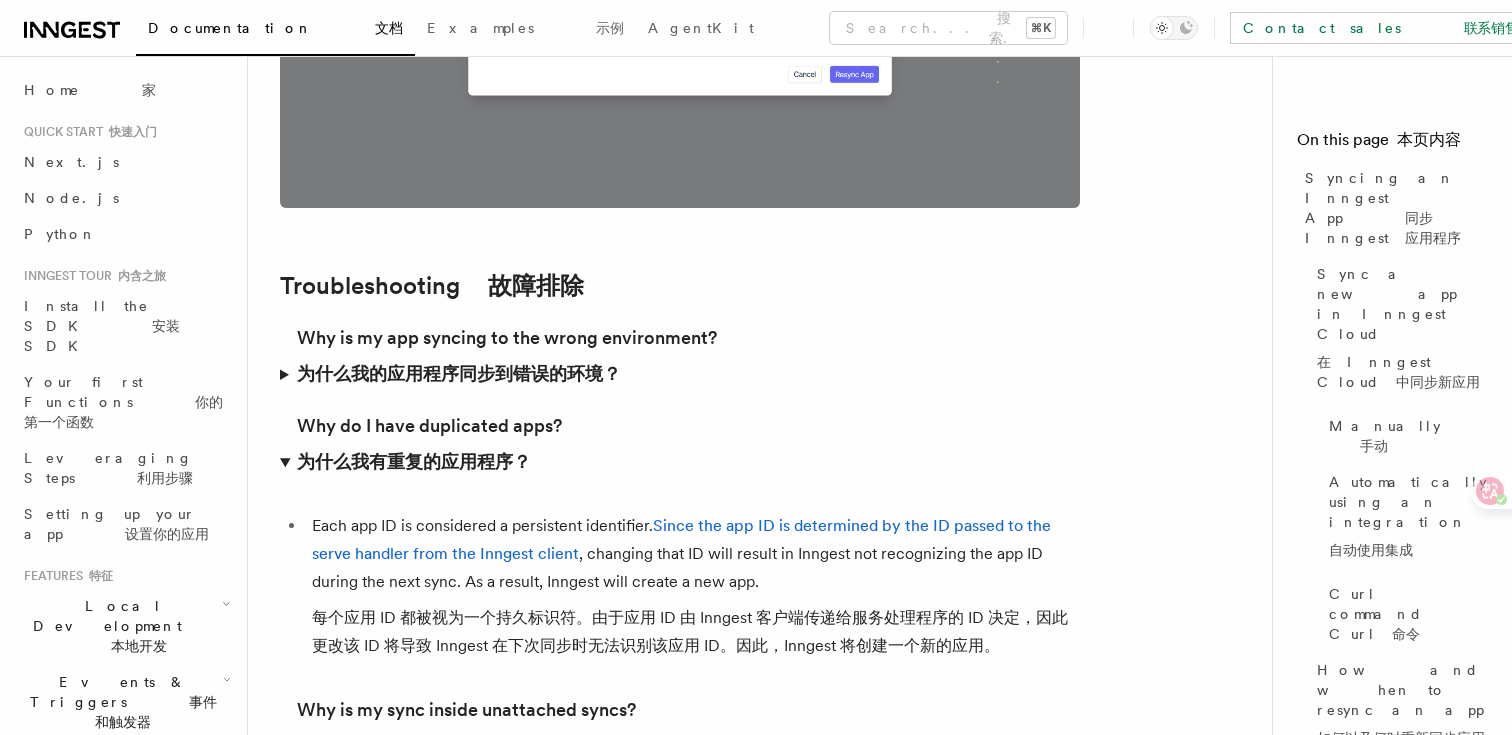 click on "为什么我有重复的应用程序？" at bounding box center (414, 461) 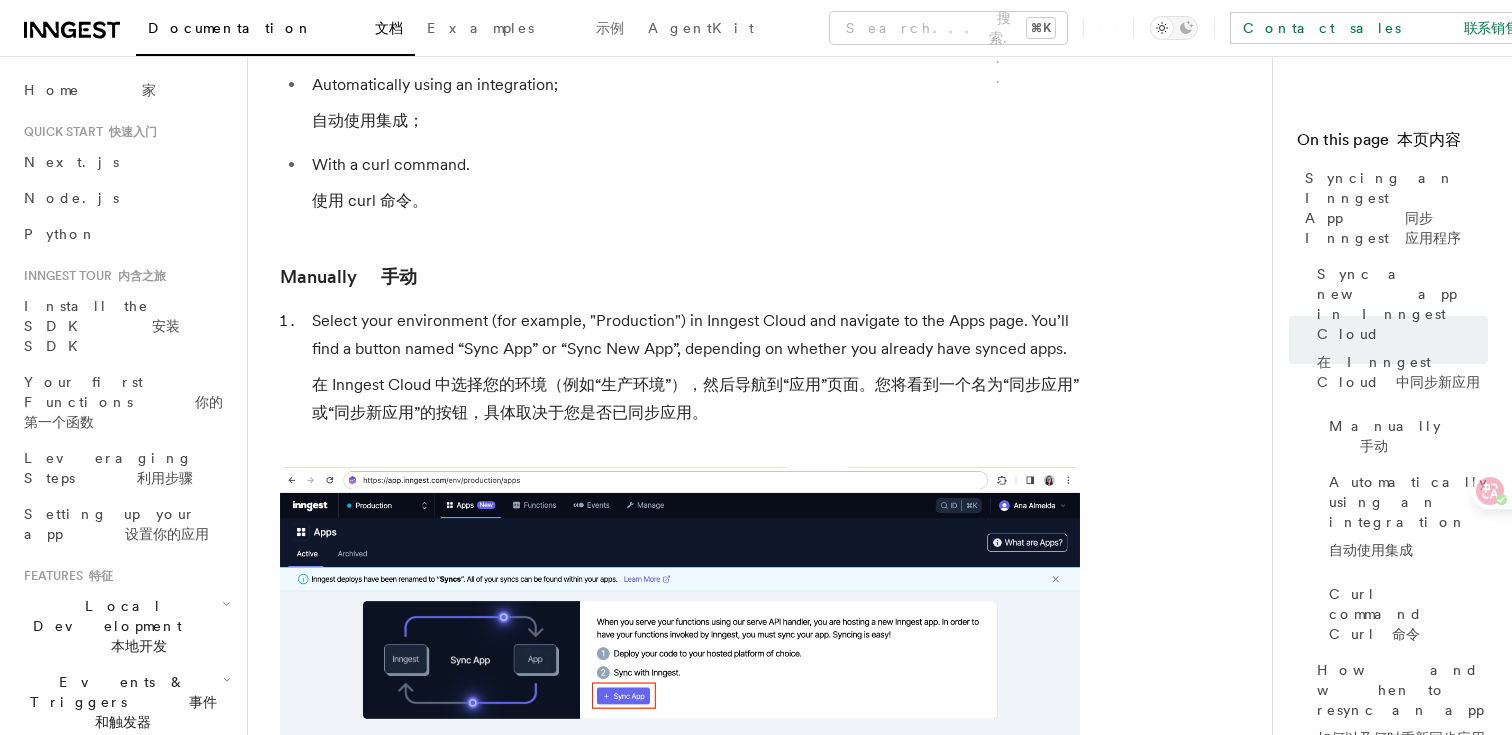 scroll, scrollTop: 0, scrollLeft: 0, axis: both 